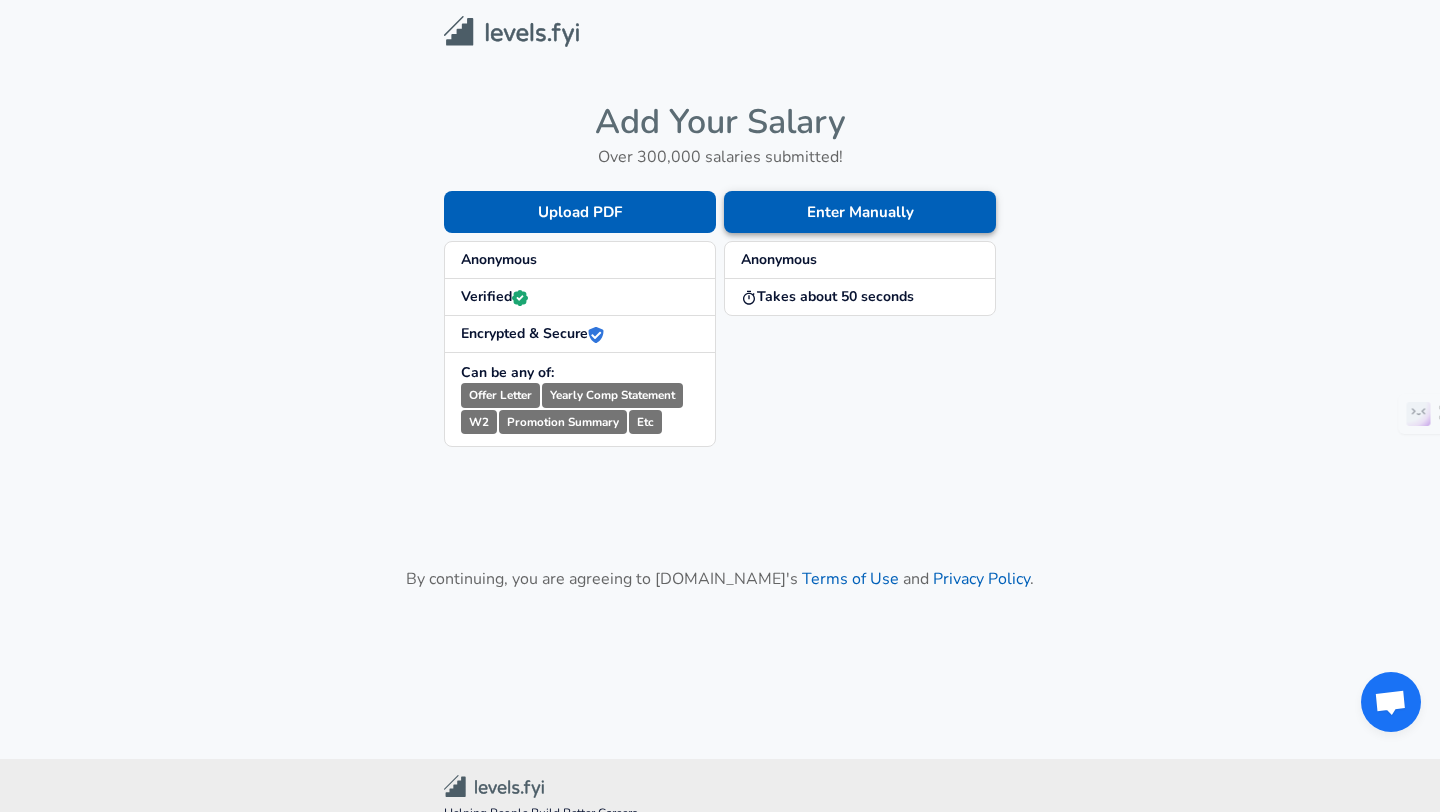 scroll, scrollTop: 0, scrollLeft: 0, axis: both 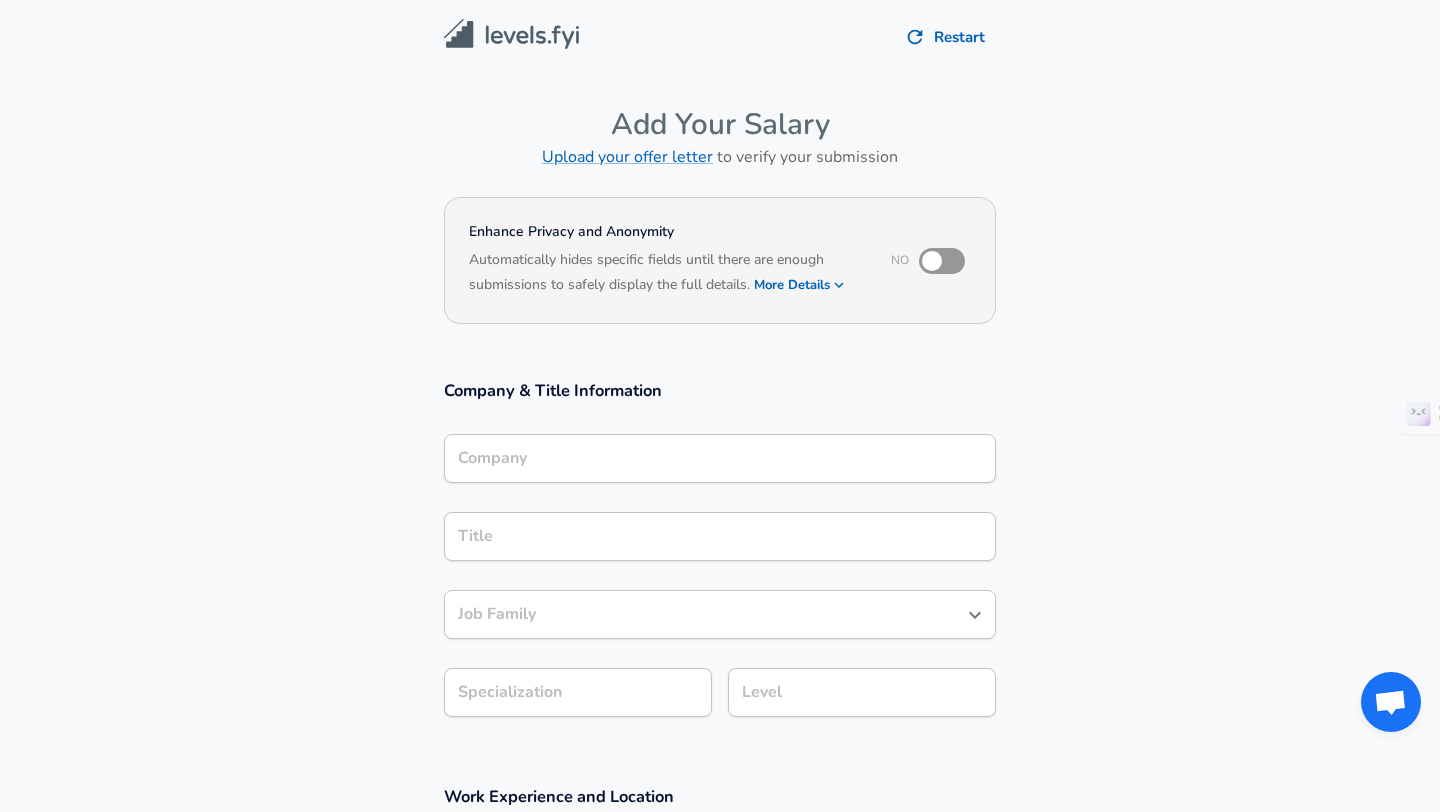 click on "Company" at bounding box center [720, 458] 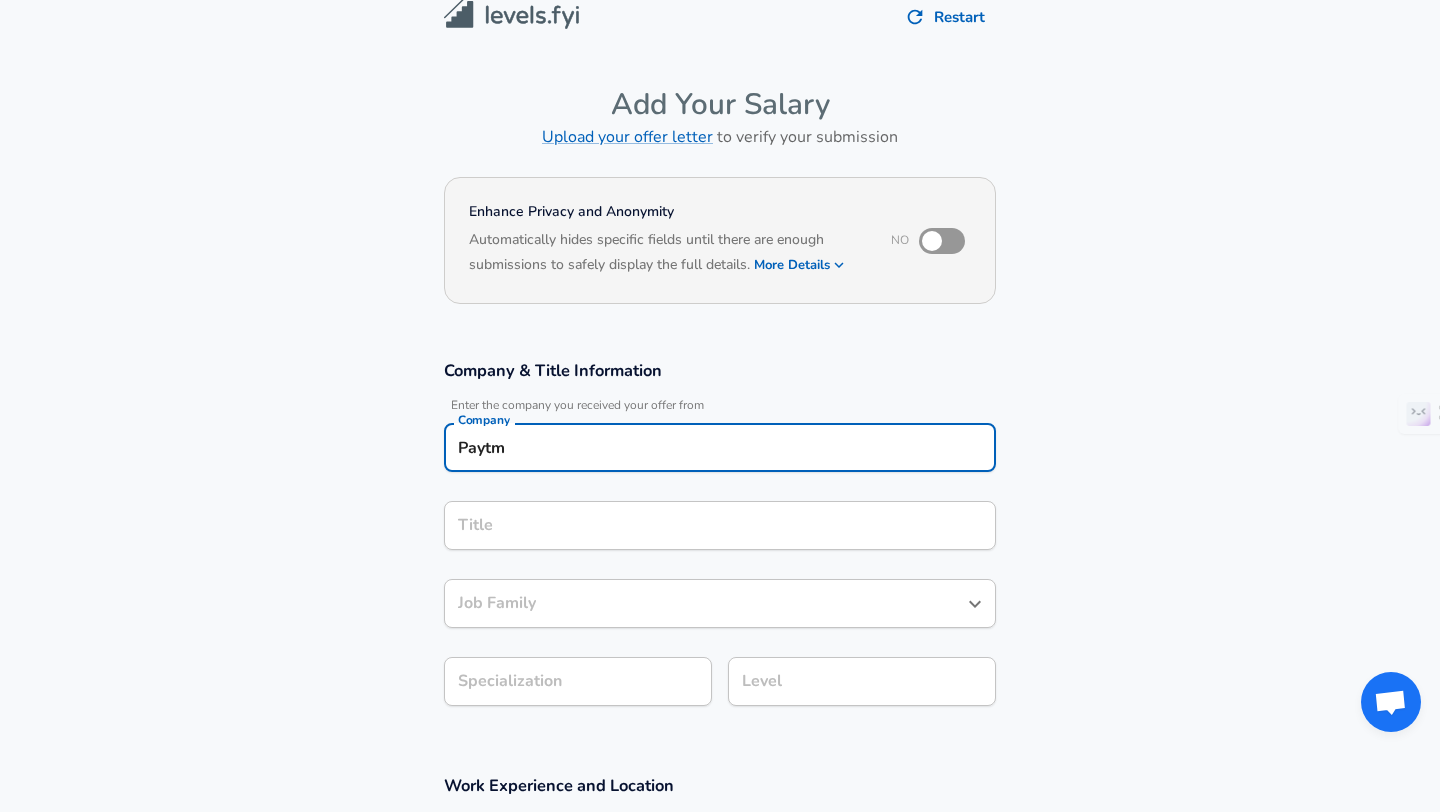 type on "Paytm" 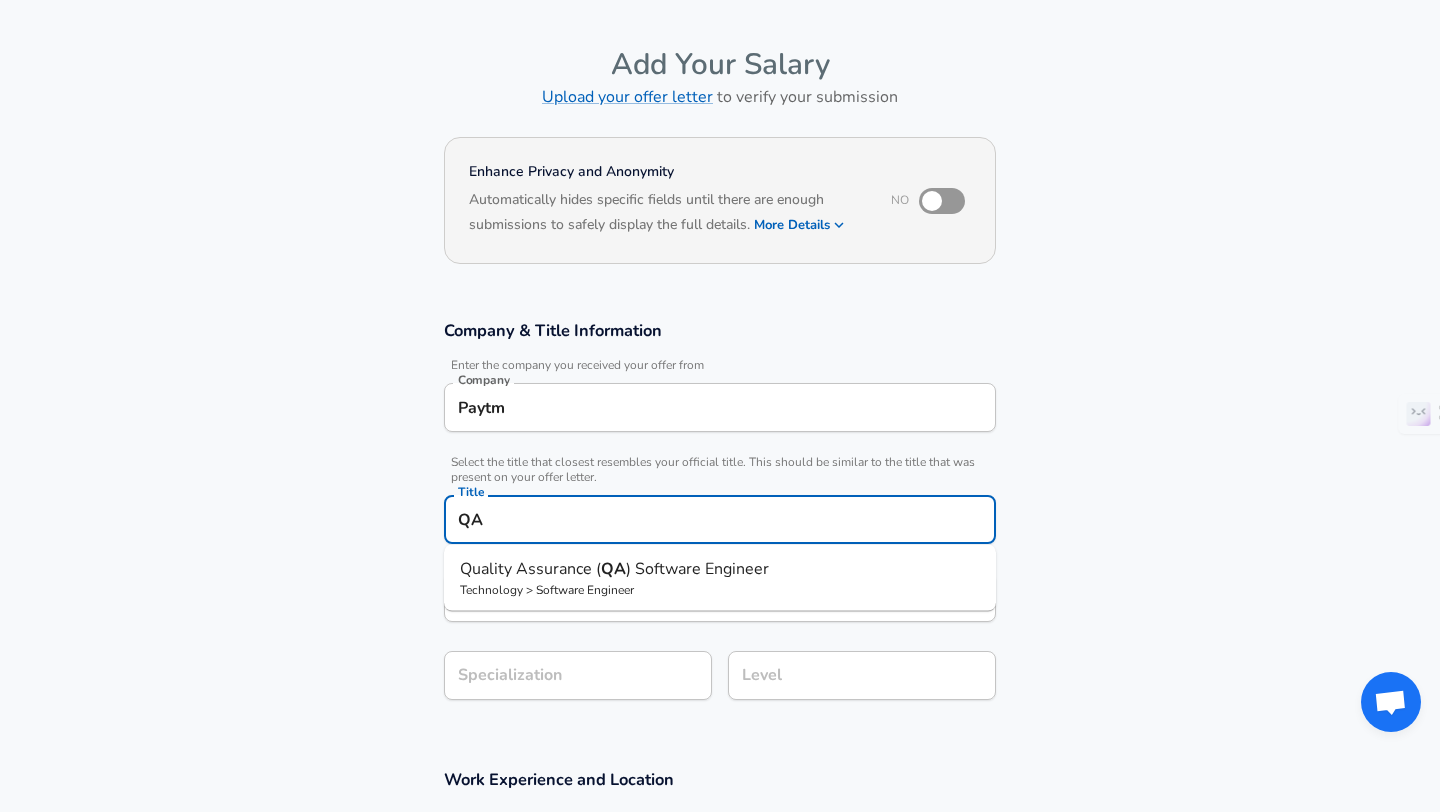 click on "Technology > Software Engineer" at bounding box center (720, 590) 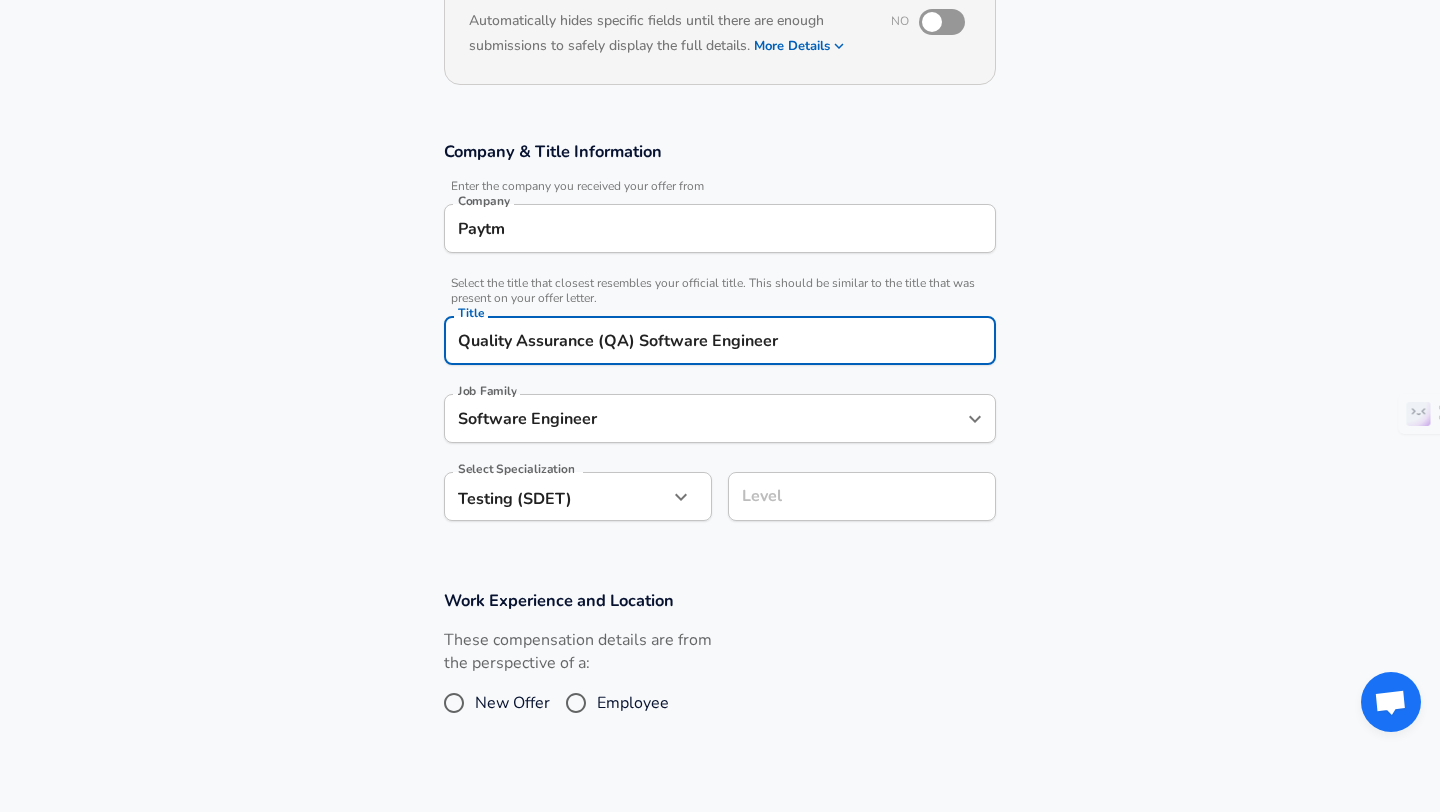 scroll, scrollTop: 247, scrollLeft: 0, axis: vertical 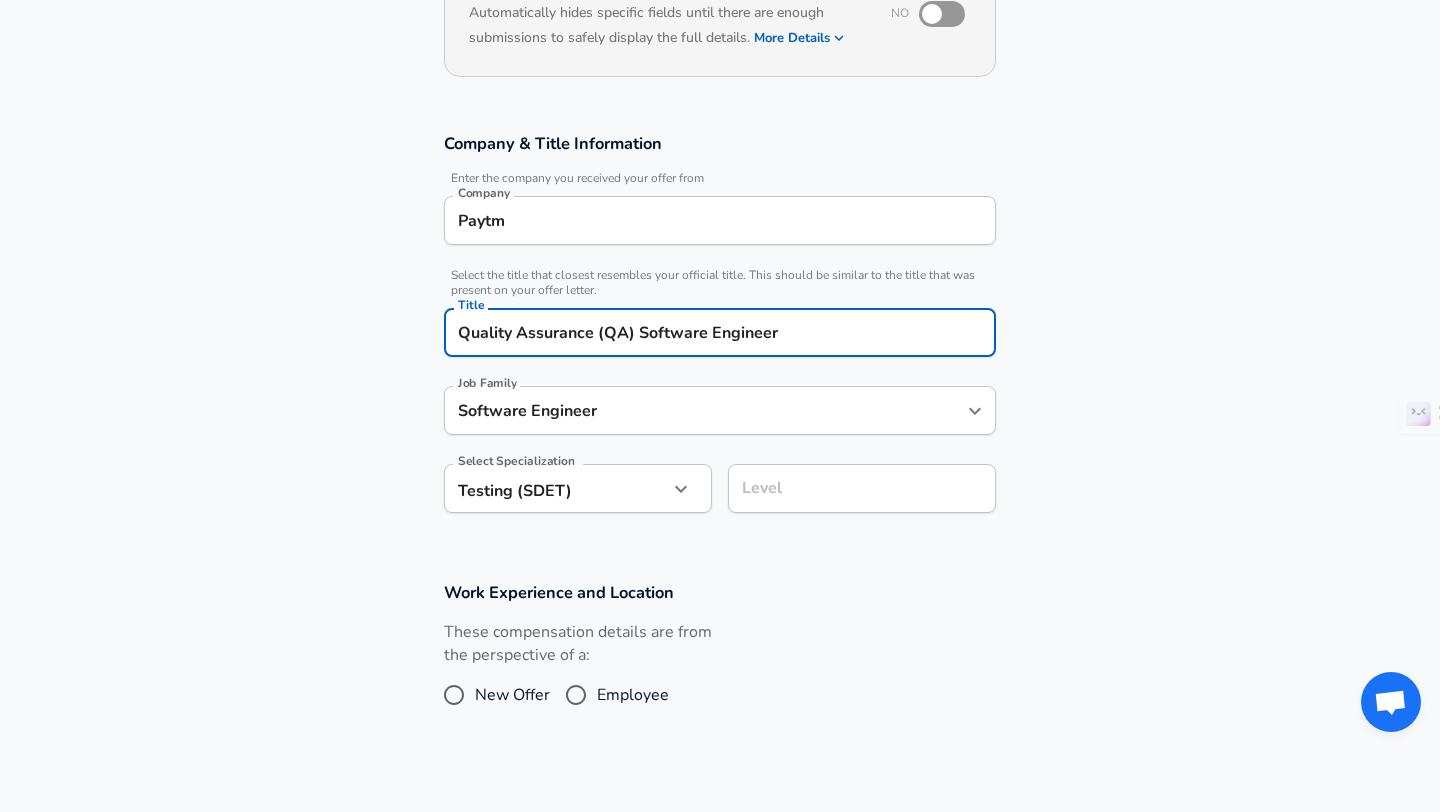 type on "Quality Assurance (QA) Software Engineer" 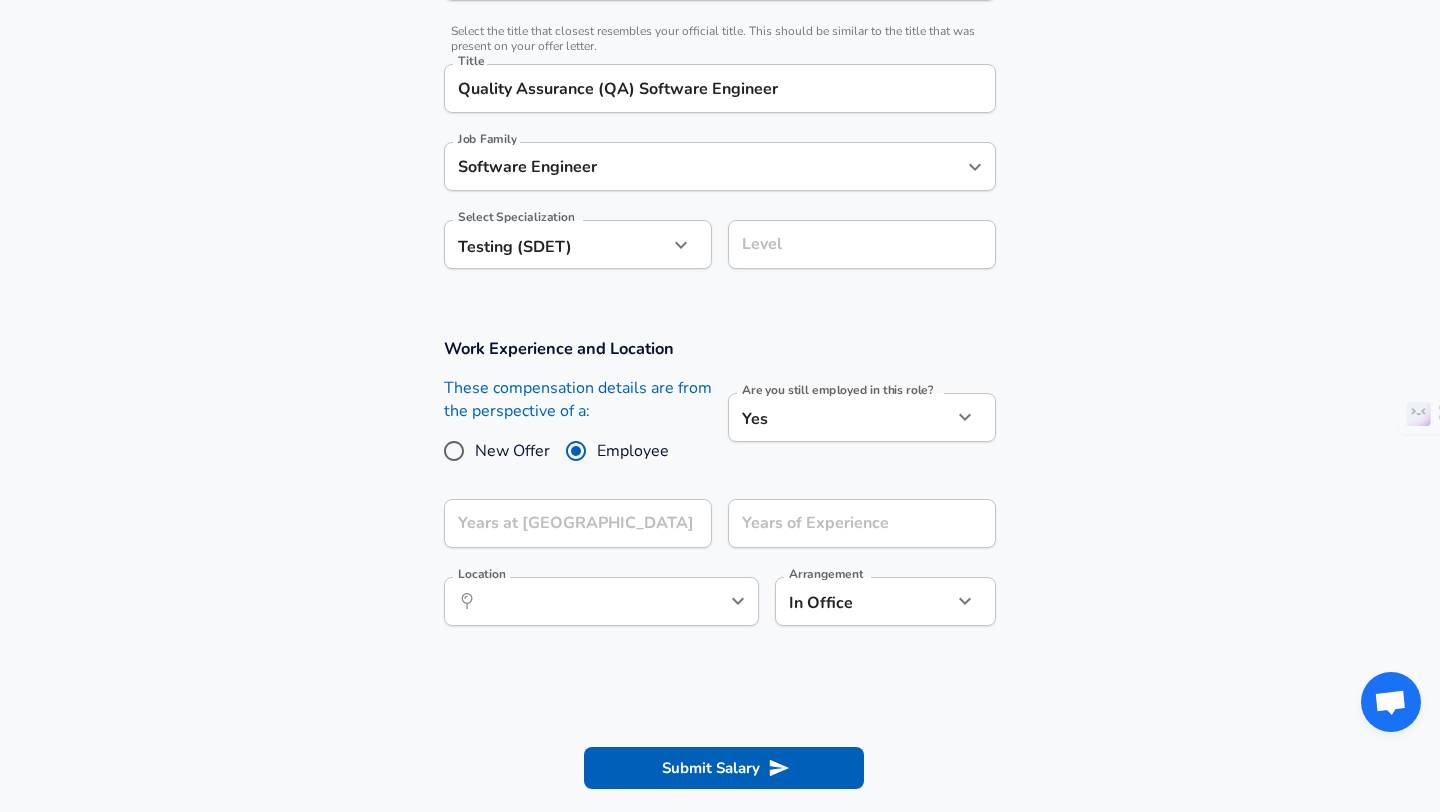 scroll, scrollTop: 494, scrollLeft: 0, axis: vertical 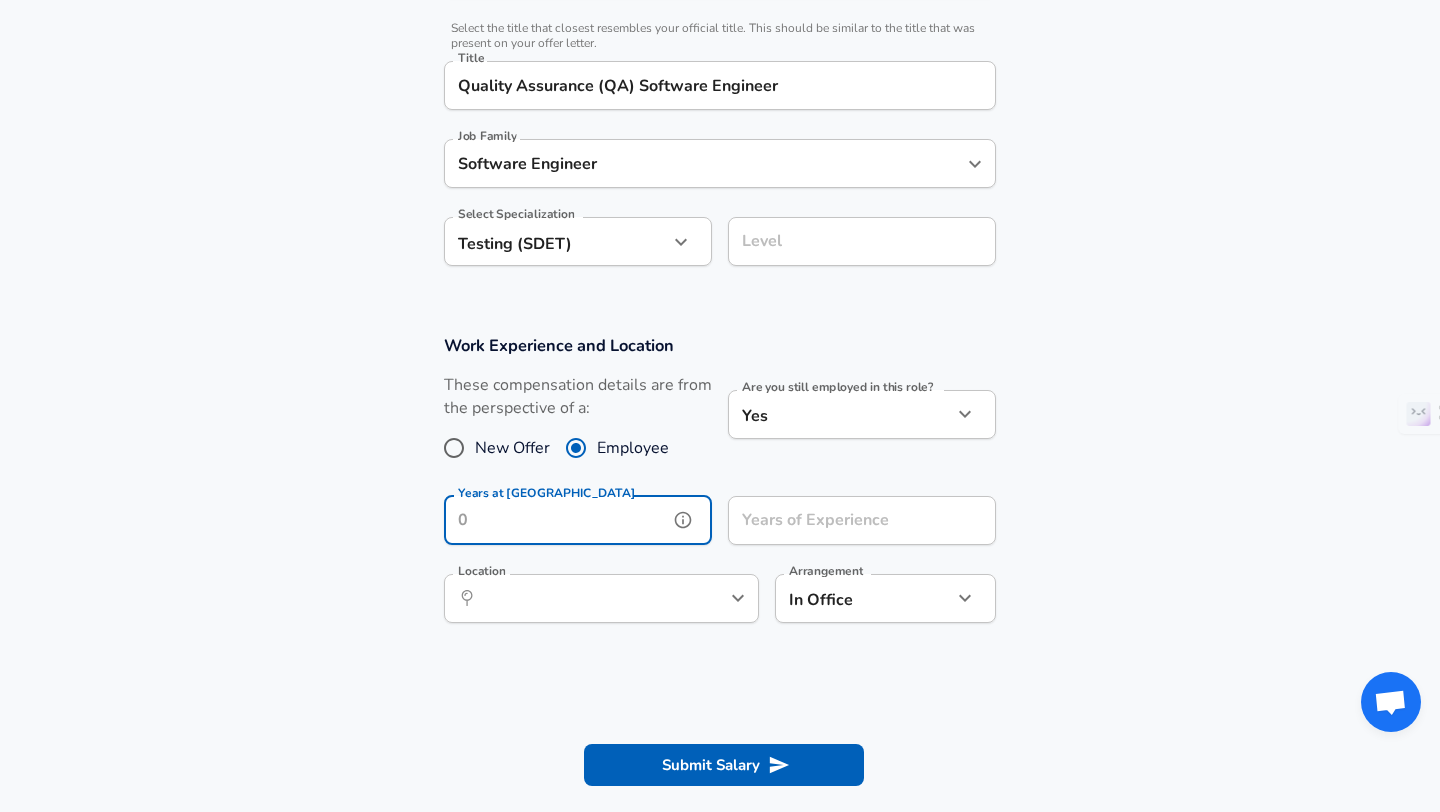 click on "Years at Paytm" at bounding box center (556, 520) 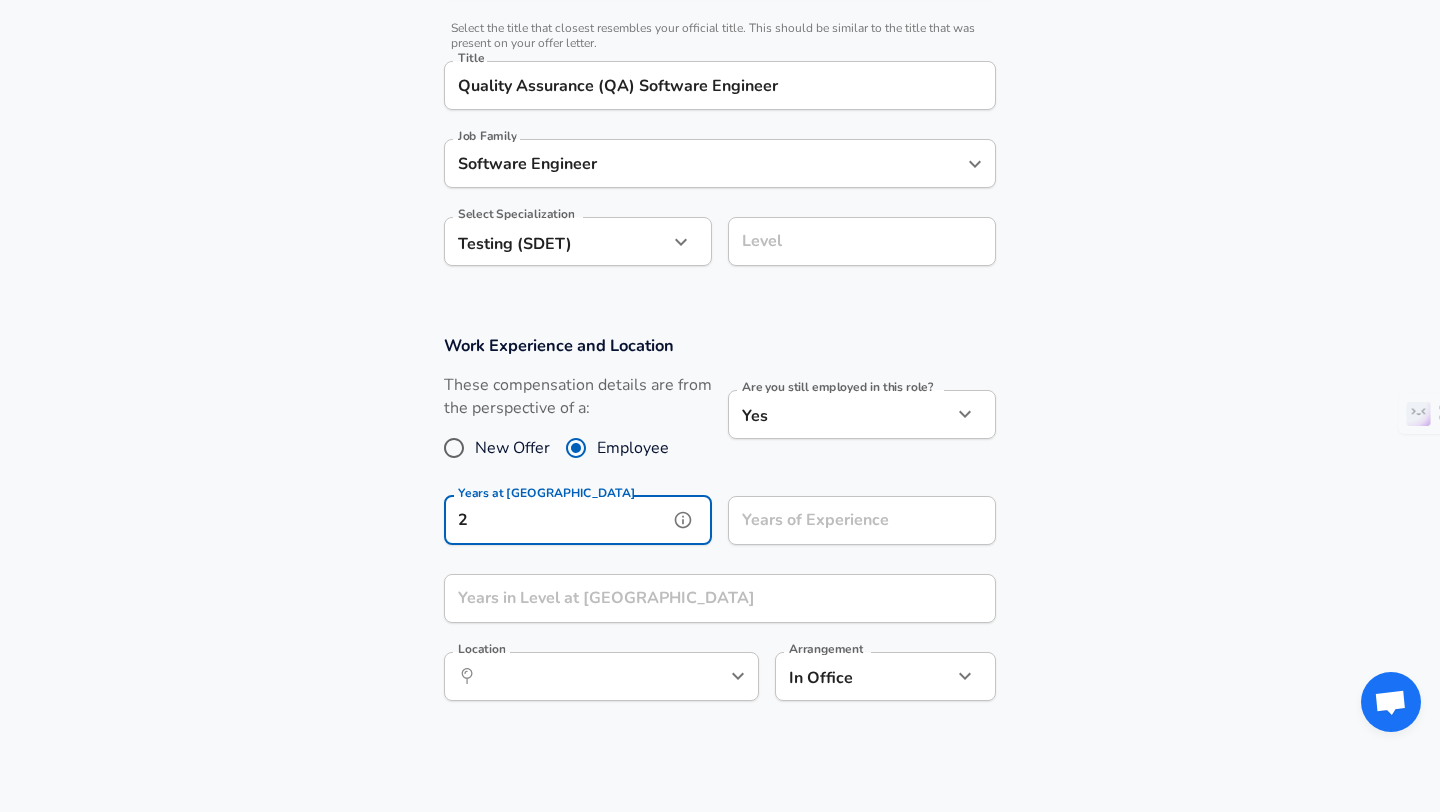 type on "2" 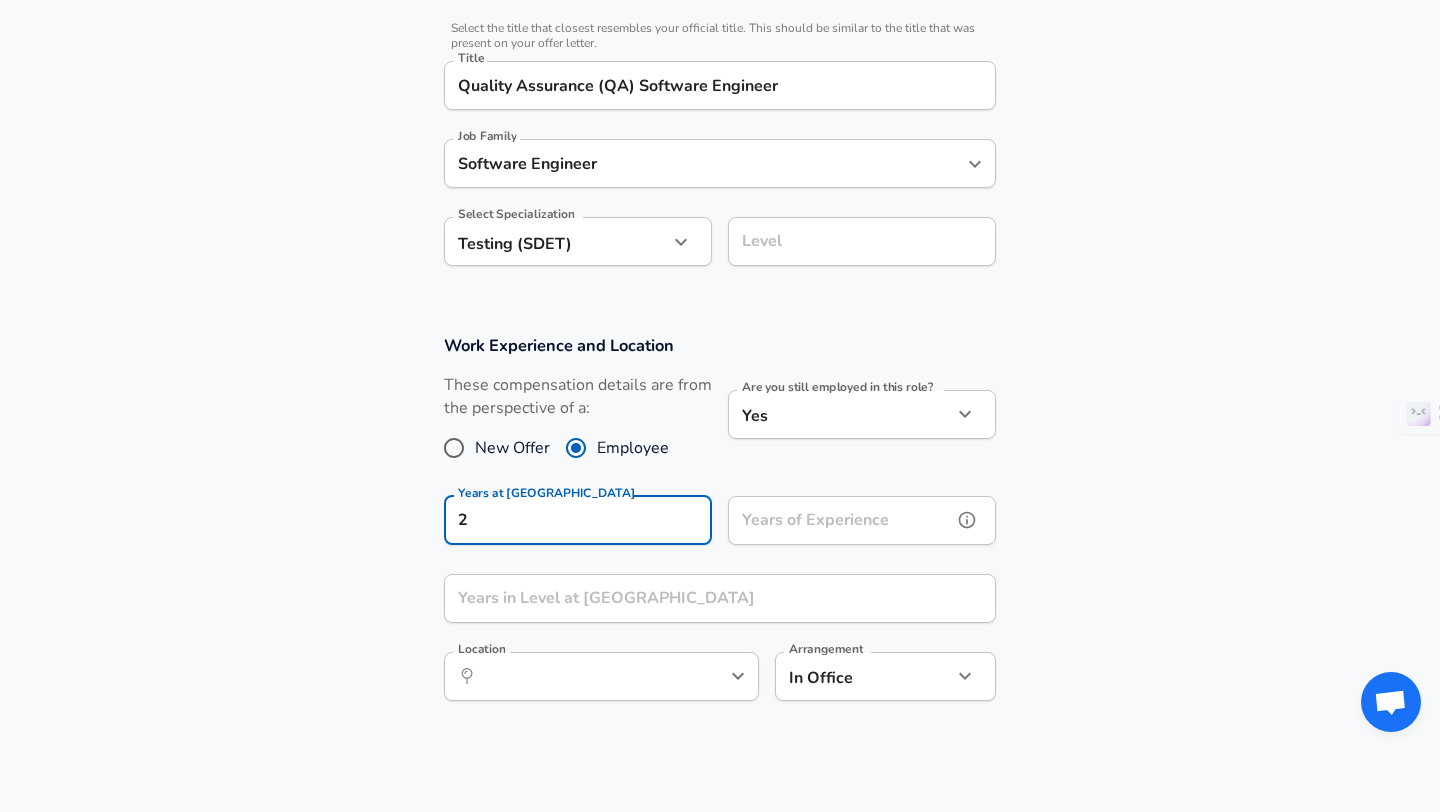 click on "Years of Experience" at bounding box center (840, 520) 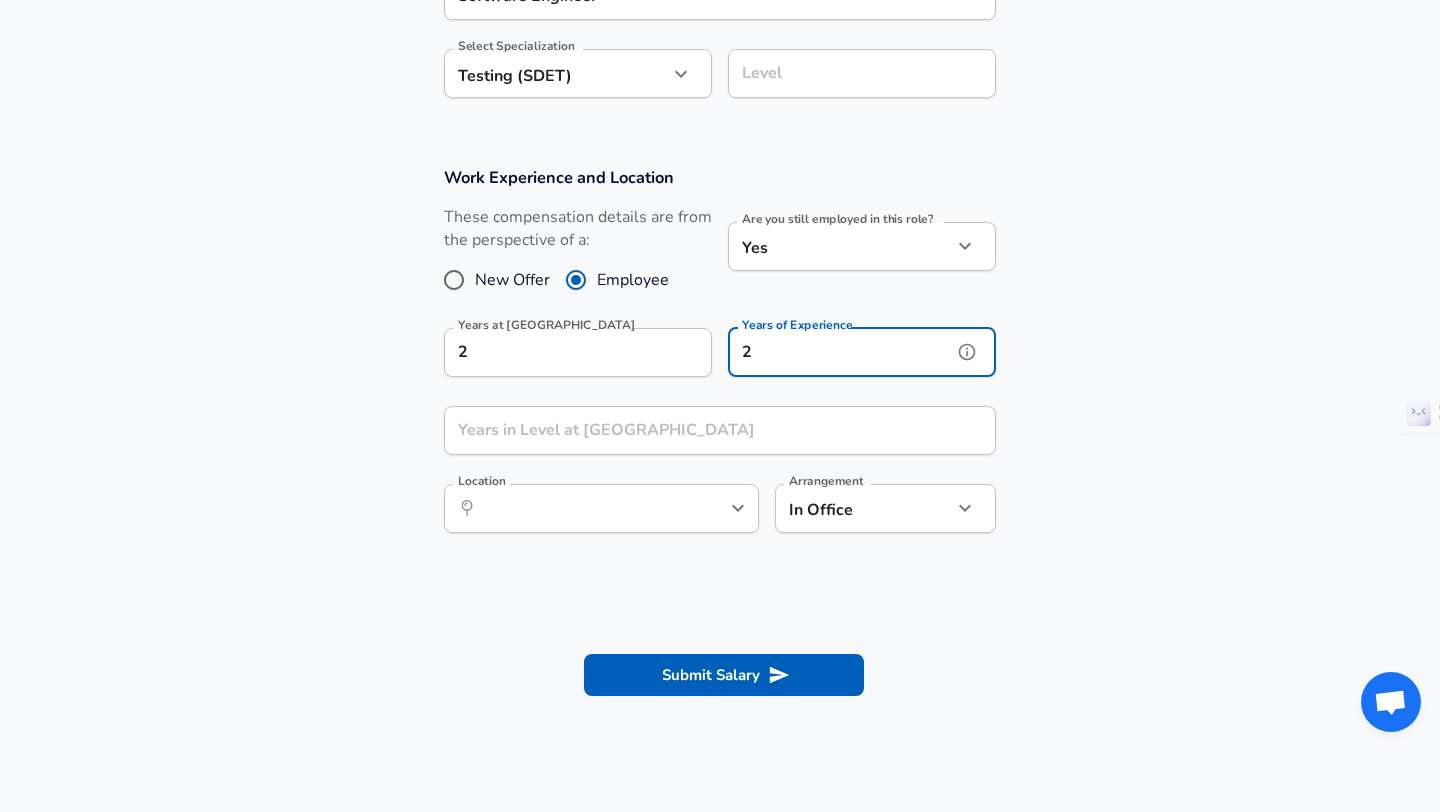 scroll, scrollTop: 684, scrollLeft: 0, axis: vertical 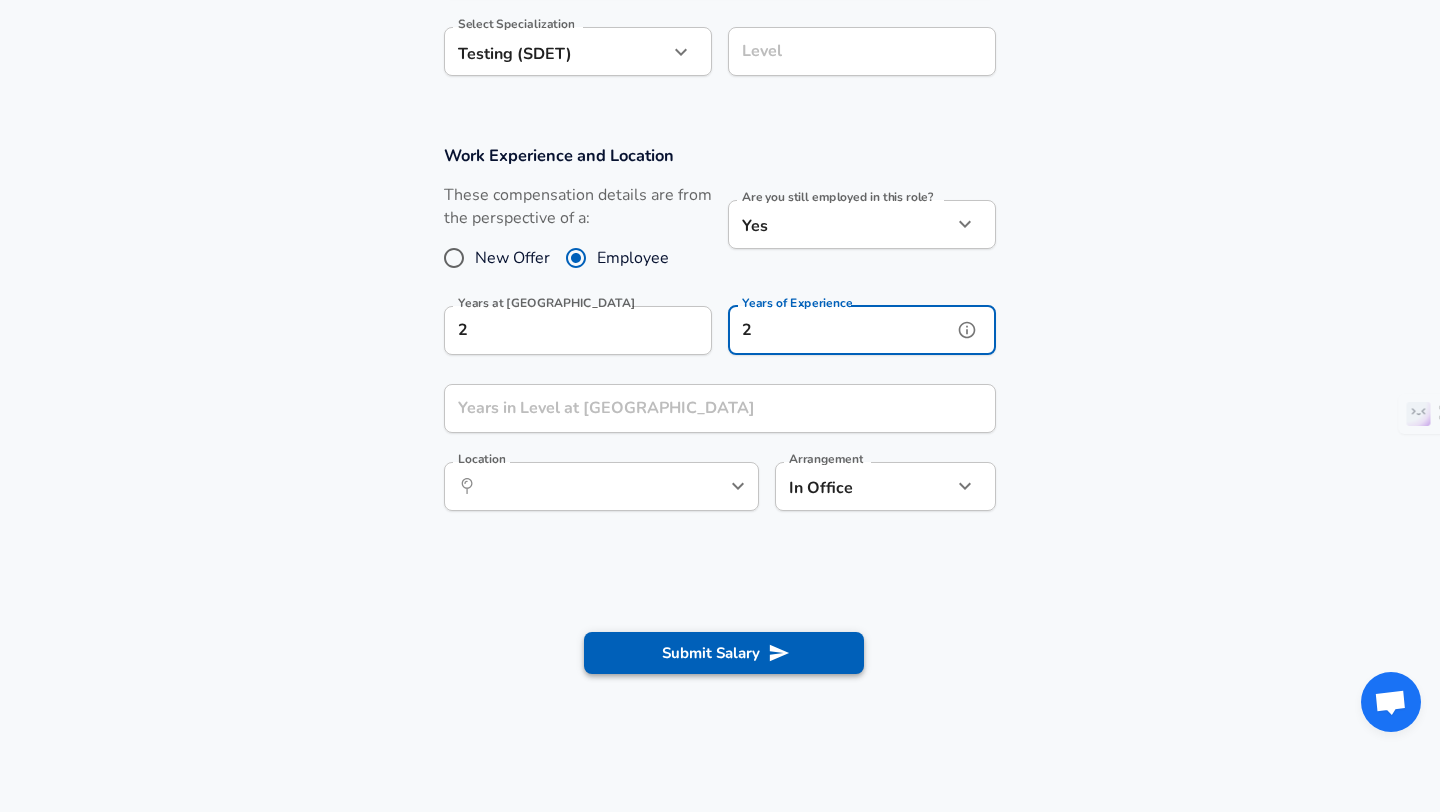 type on "2" 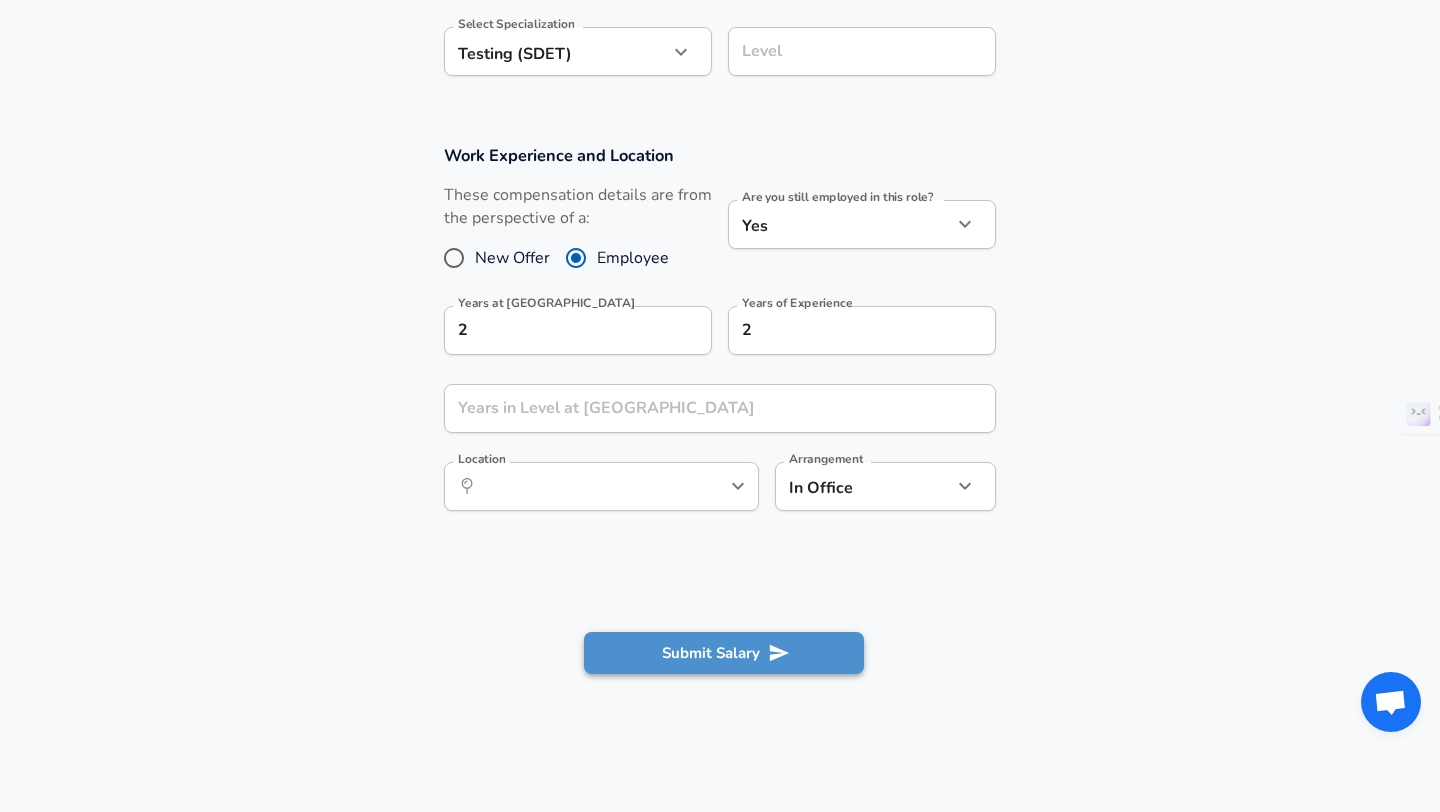 click on "Submit Salary" at bounding box center [724, 653] 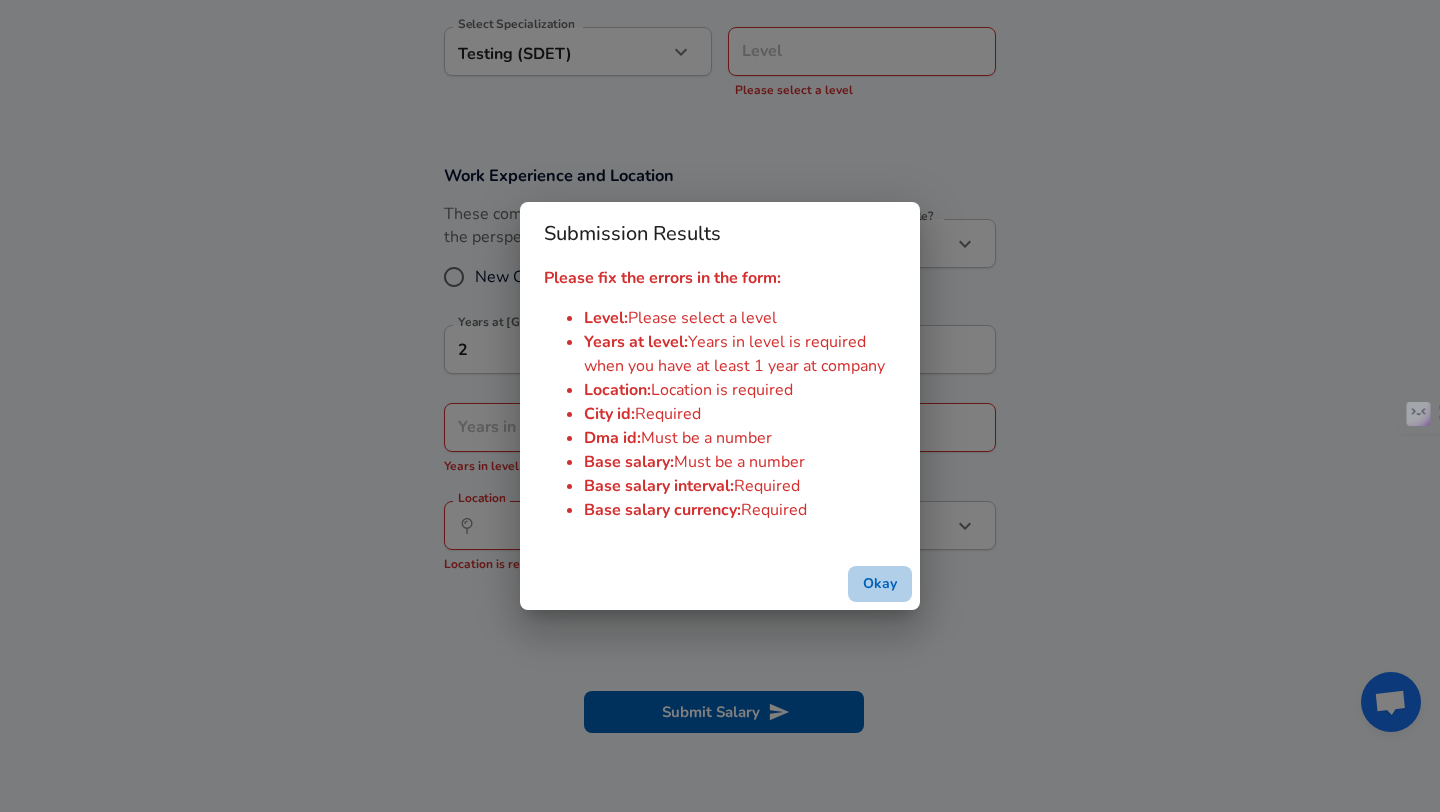 click on "Okay" at bounding box center [880, 584] 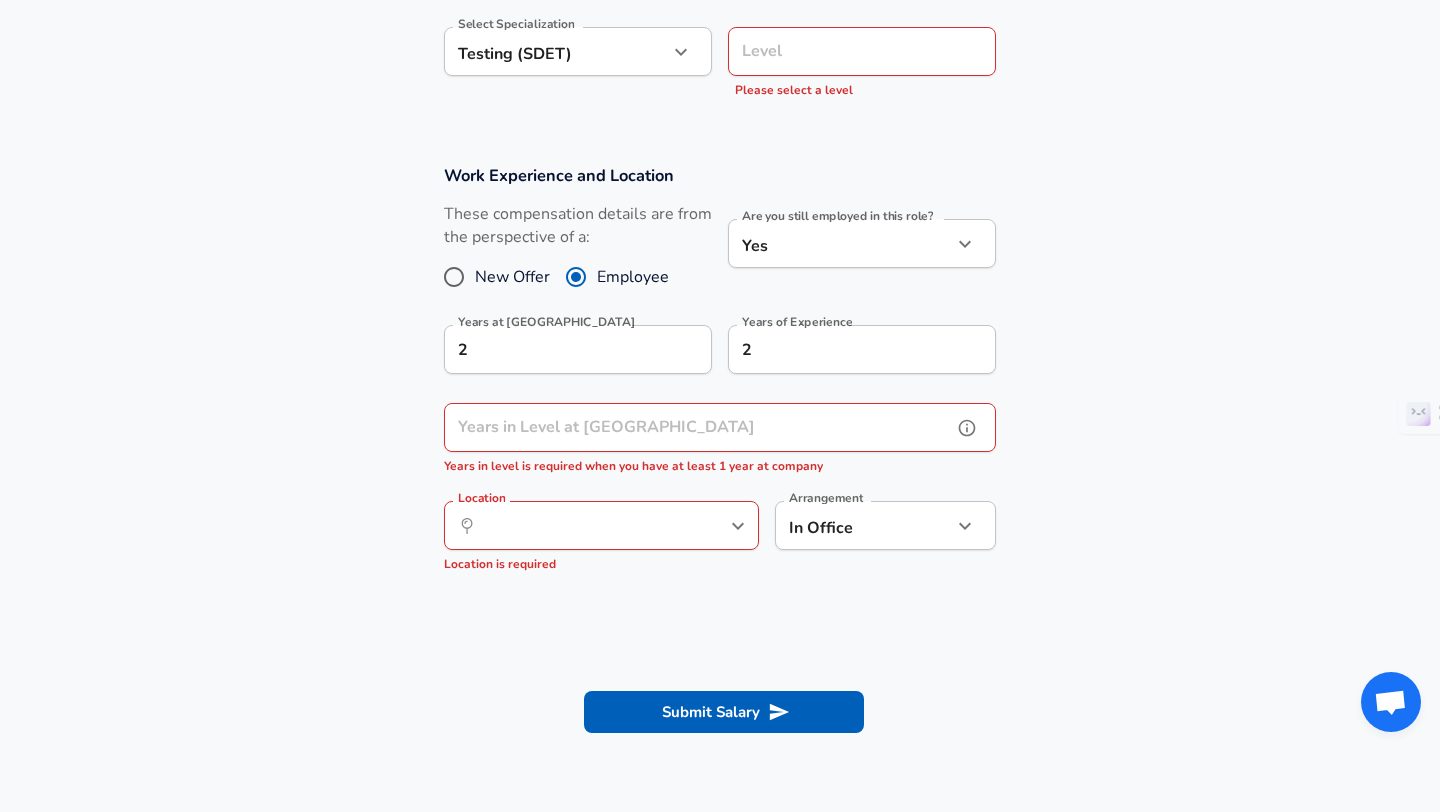 click on "Years in Level at Paytm" at bounding box center [698, 427] 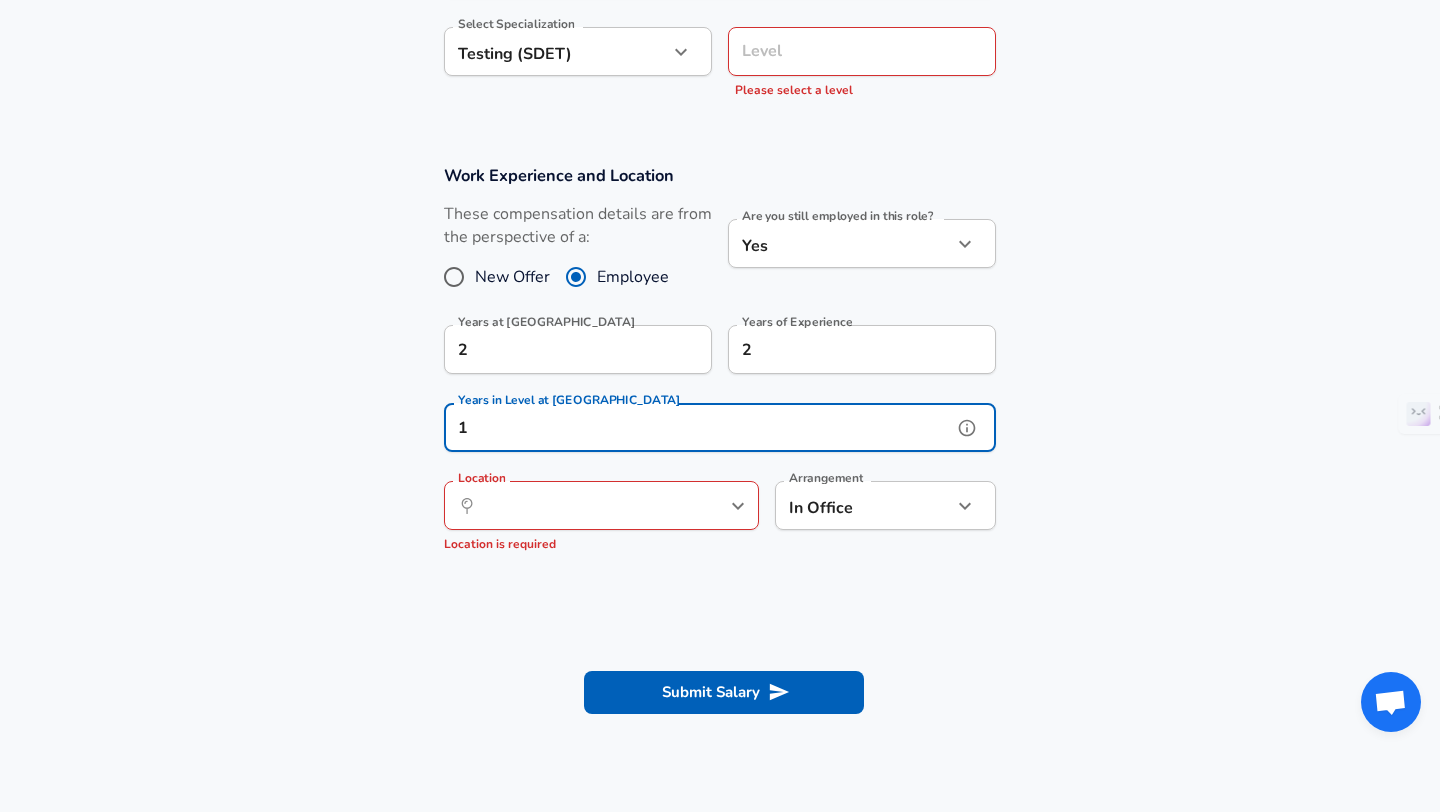 click on "​ Location" at bounding box center (601, 505) 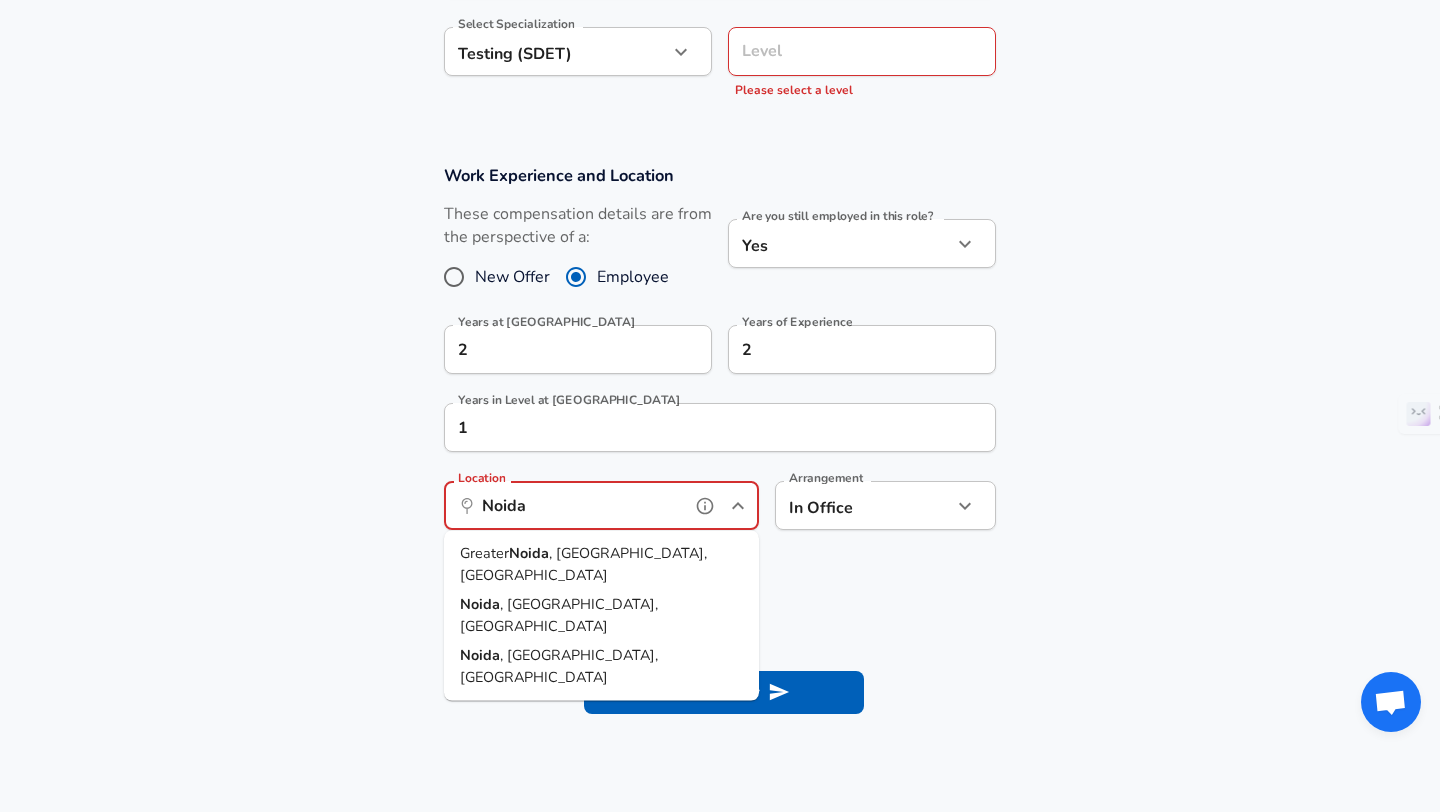 click on ", UP, India" at bounding box center [559, 615] 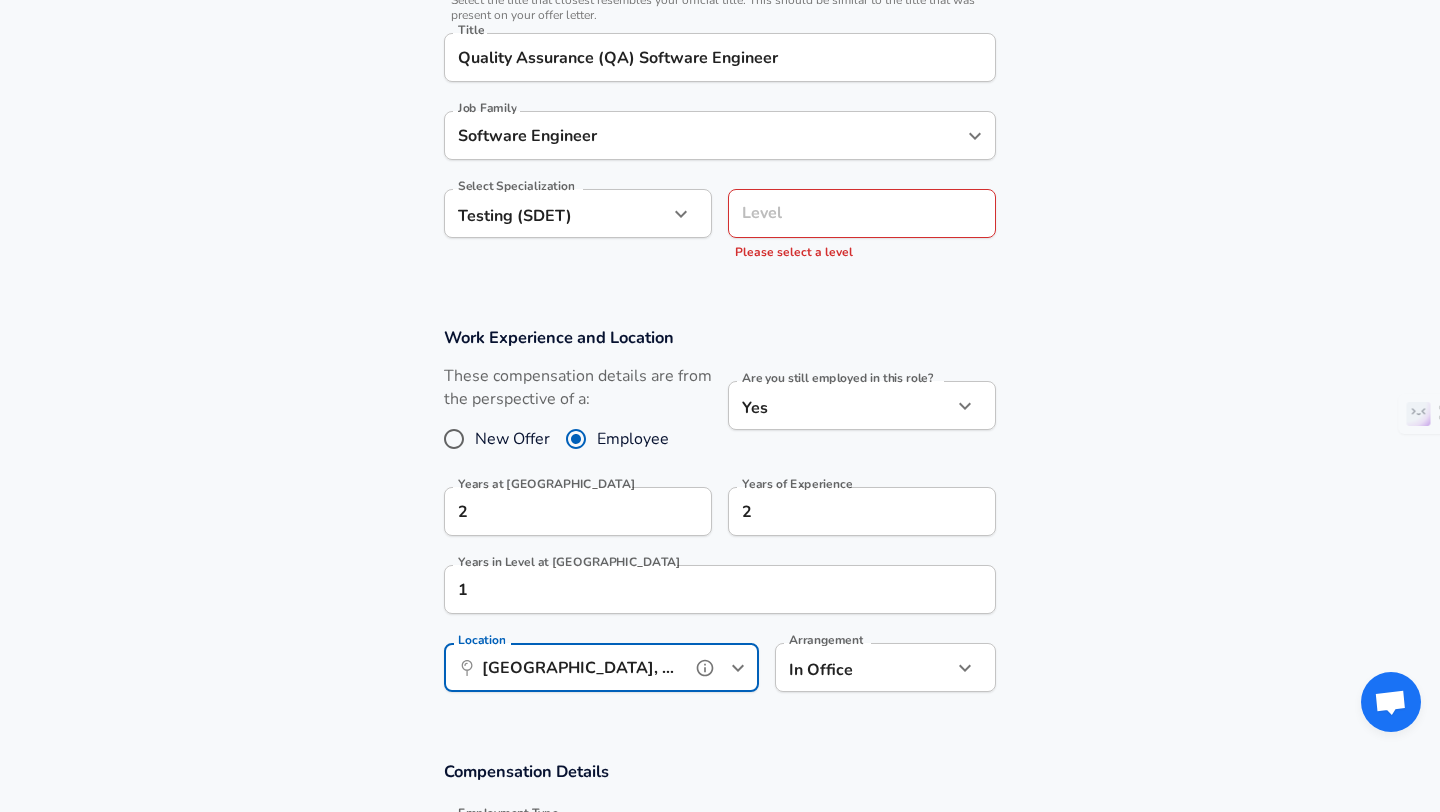 click on "Level" at bounding box center [862, 213] 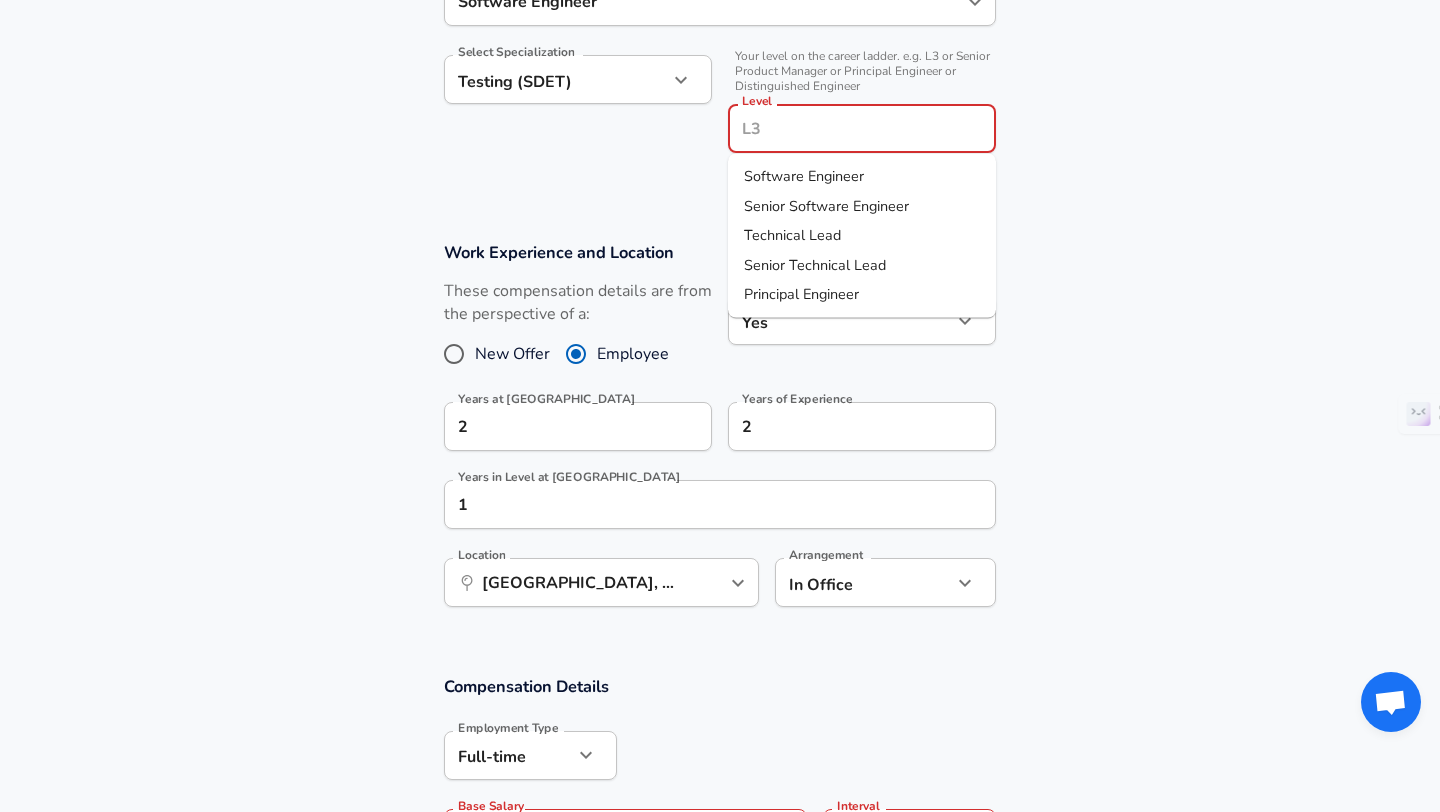 scroll, scrollTop: 658, scrollLeft: 0, axis: vertical 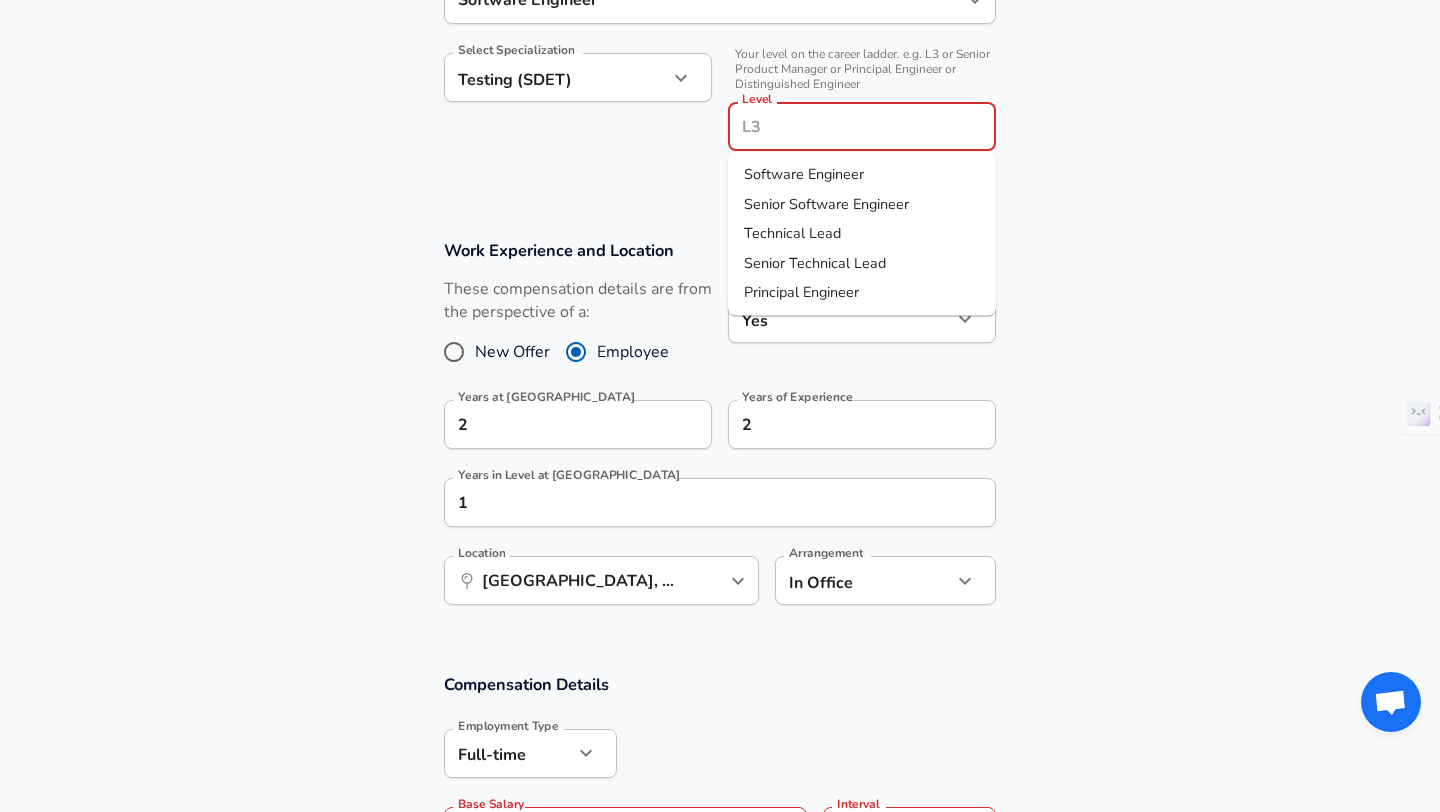 click on "Software Engineer" at bounding box center [804, 174] 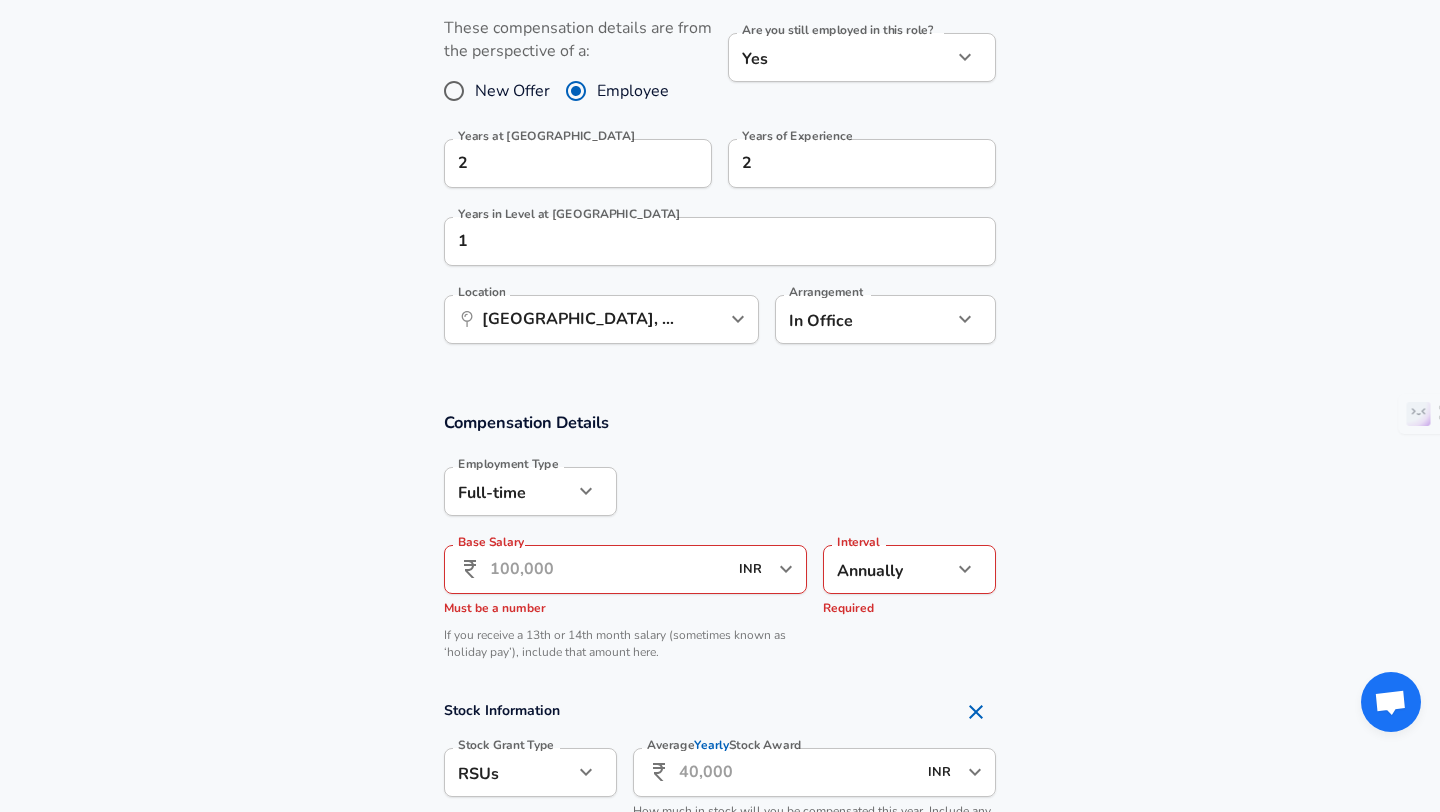 scroll, scrollTop: 902, scrollLeft: 0, axis: vertical 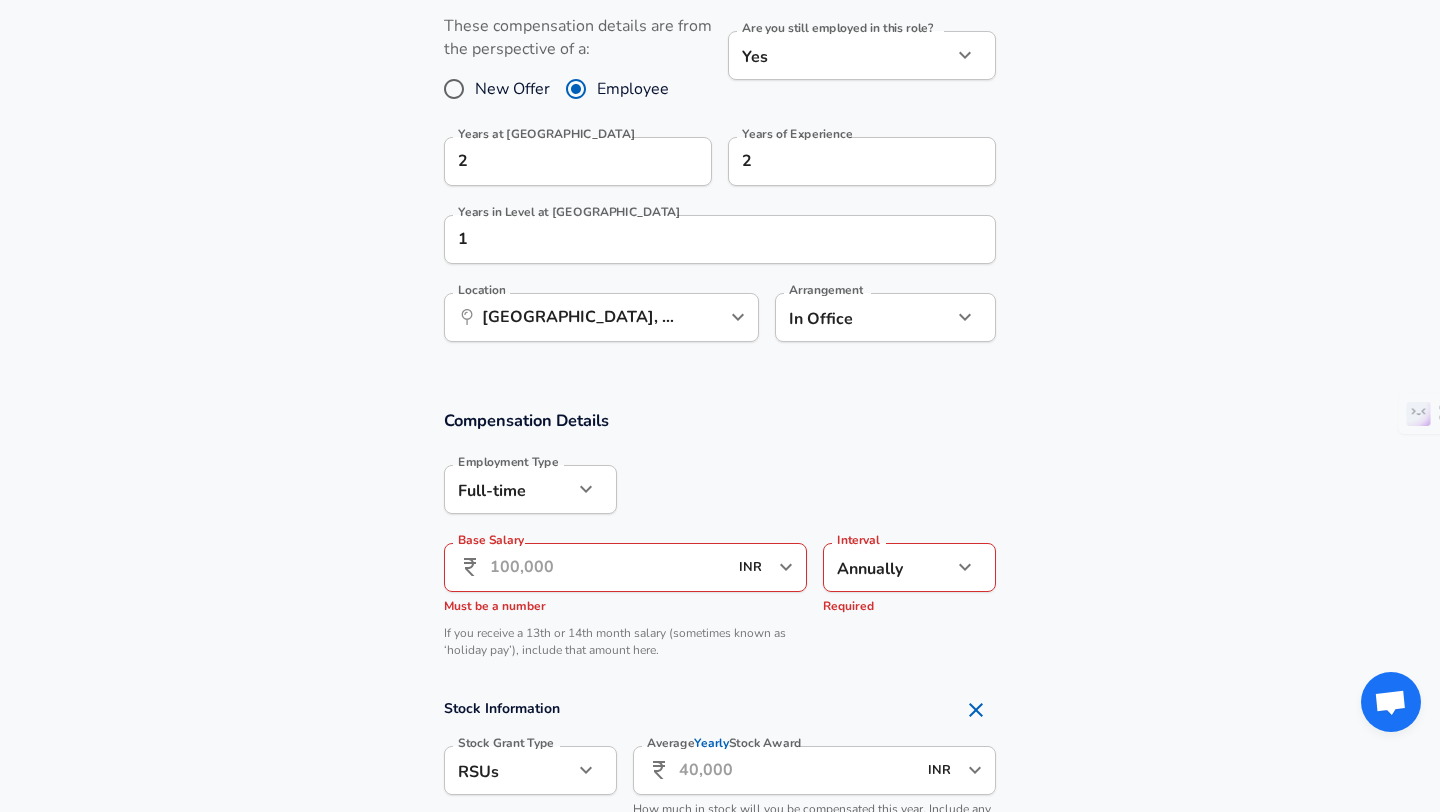 click on "Base Salary" at bounding box center [608, 567] 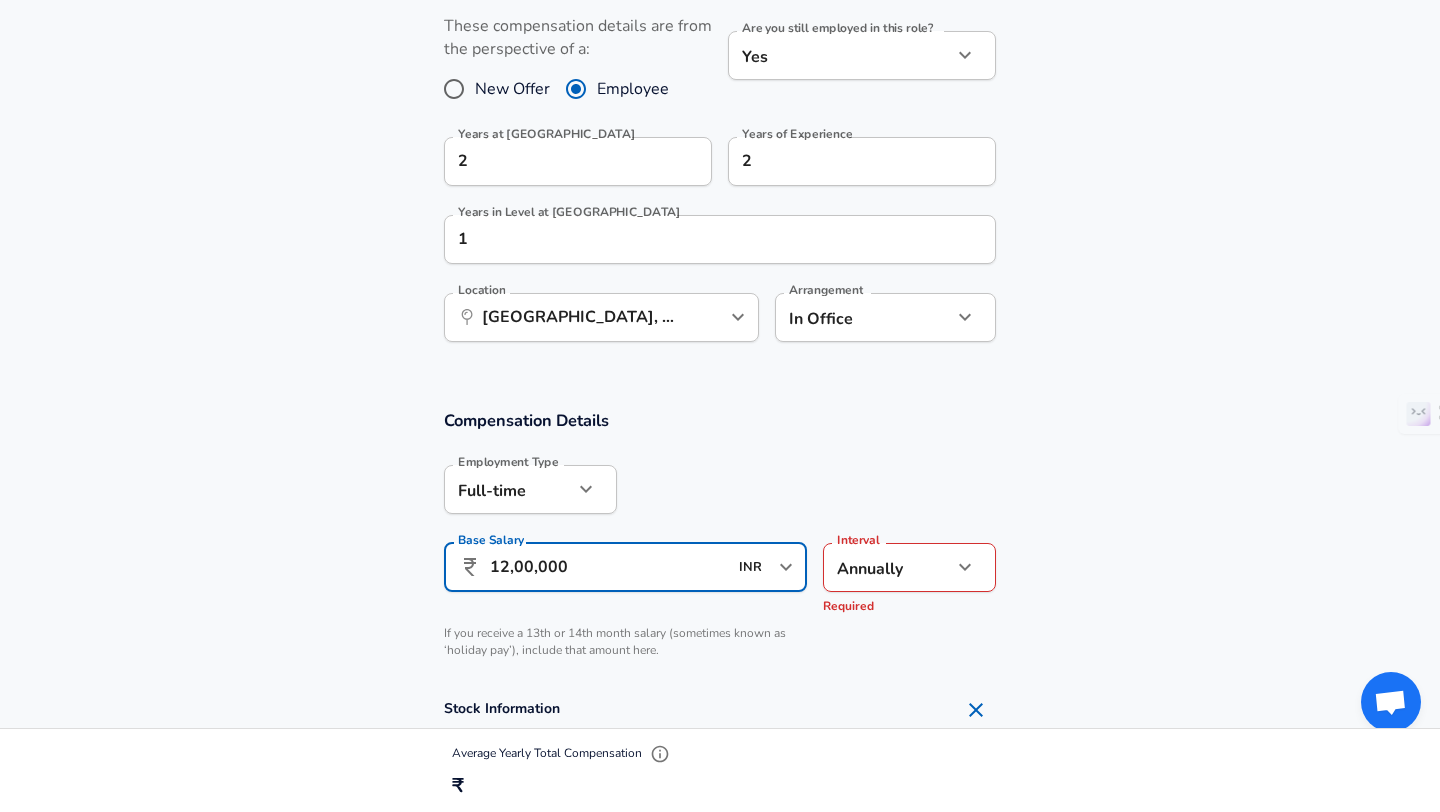 scroll, scrollTop: 0, scrollLeft: 0, axis: both 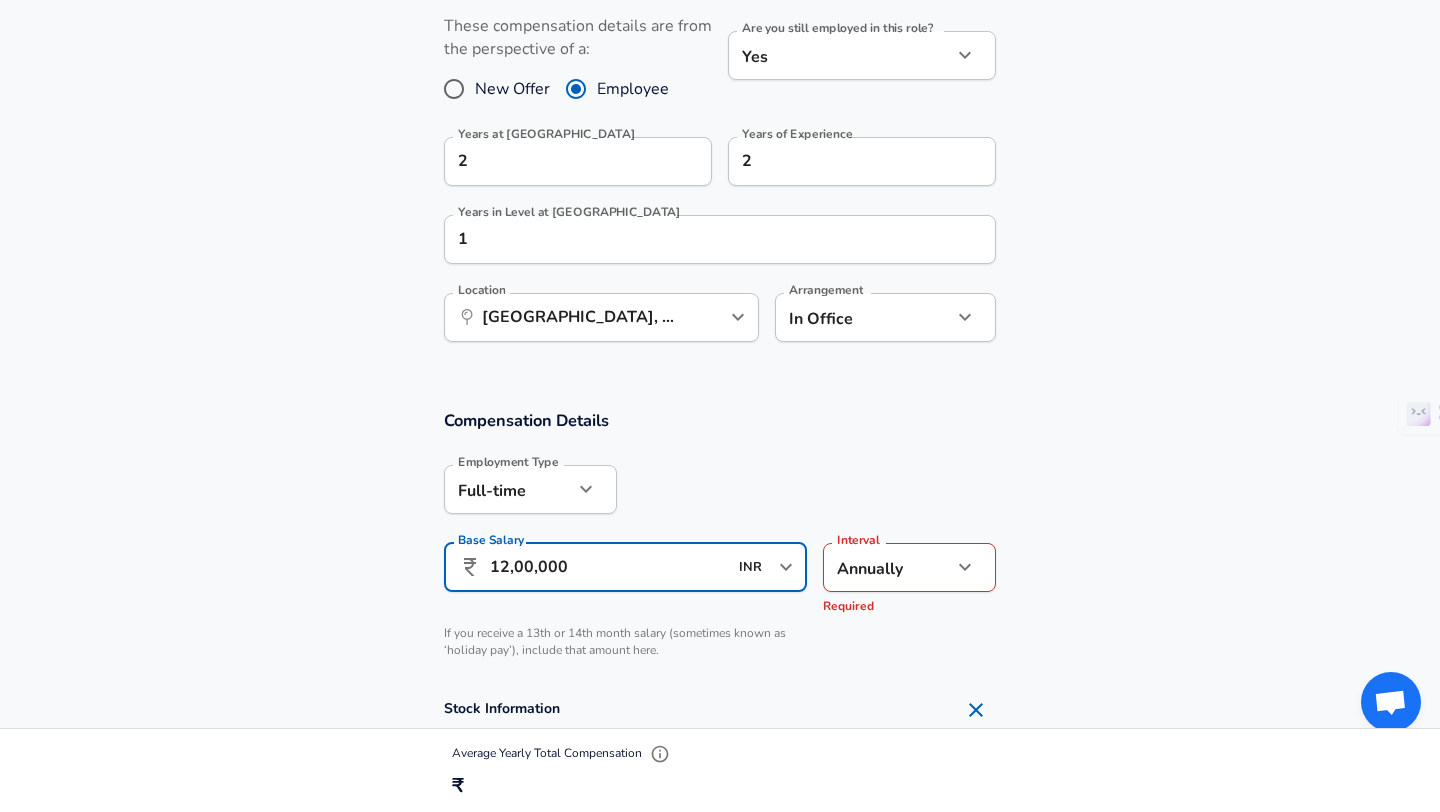 type on "12,00,000" 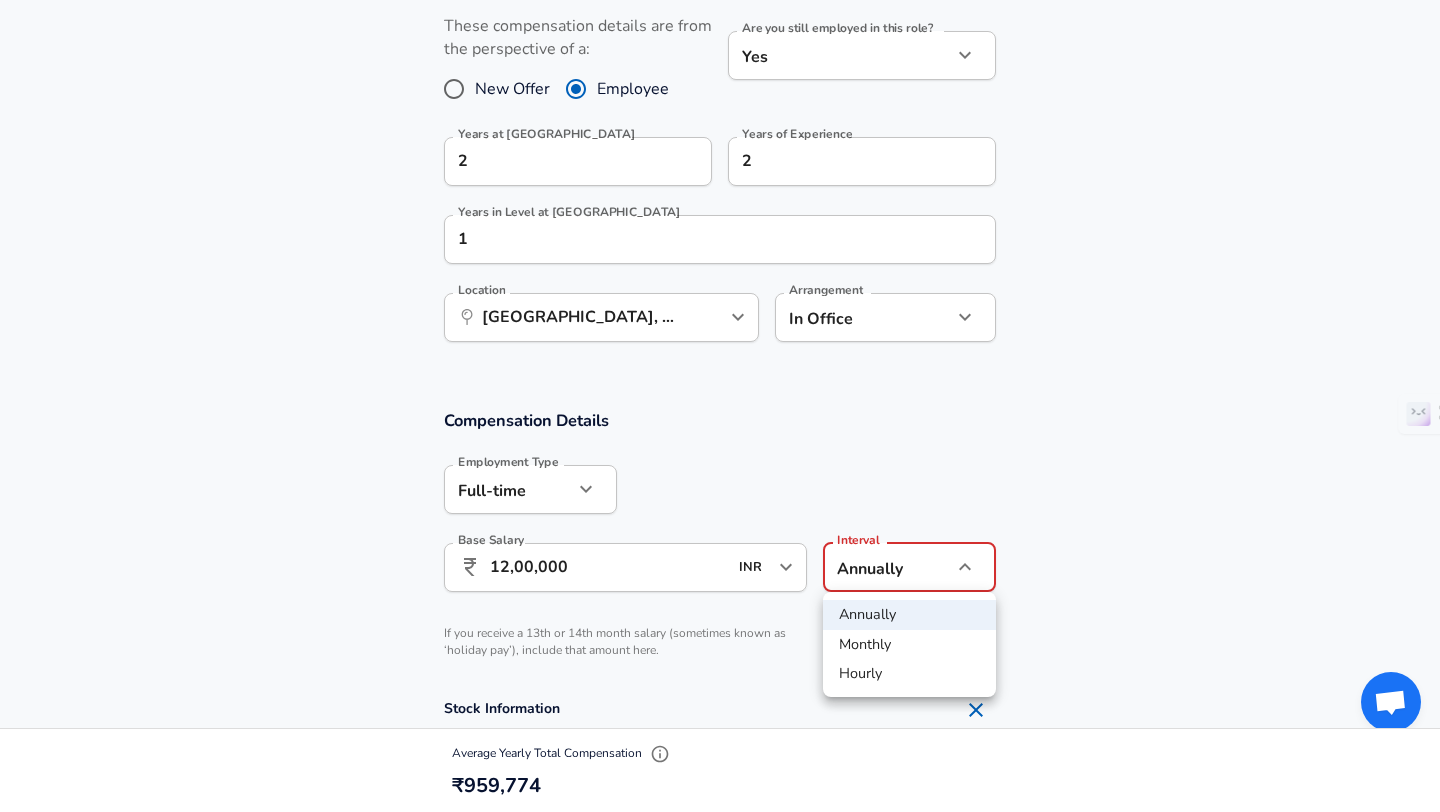 click on "Annually" at bounding box center [909, 615] 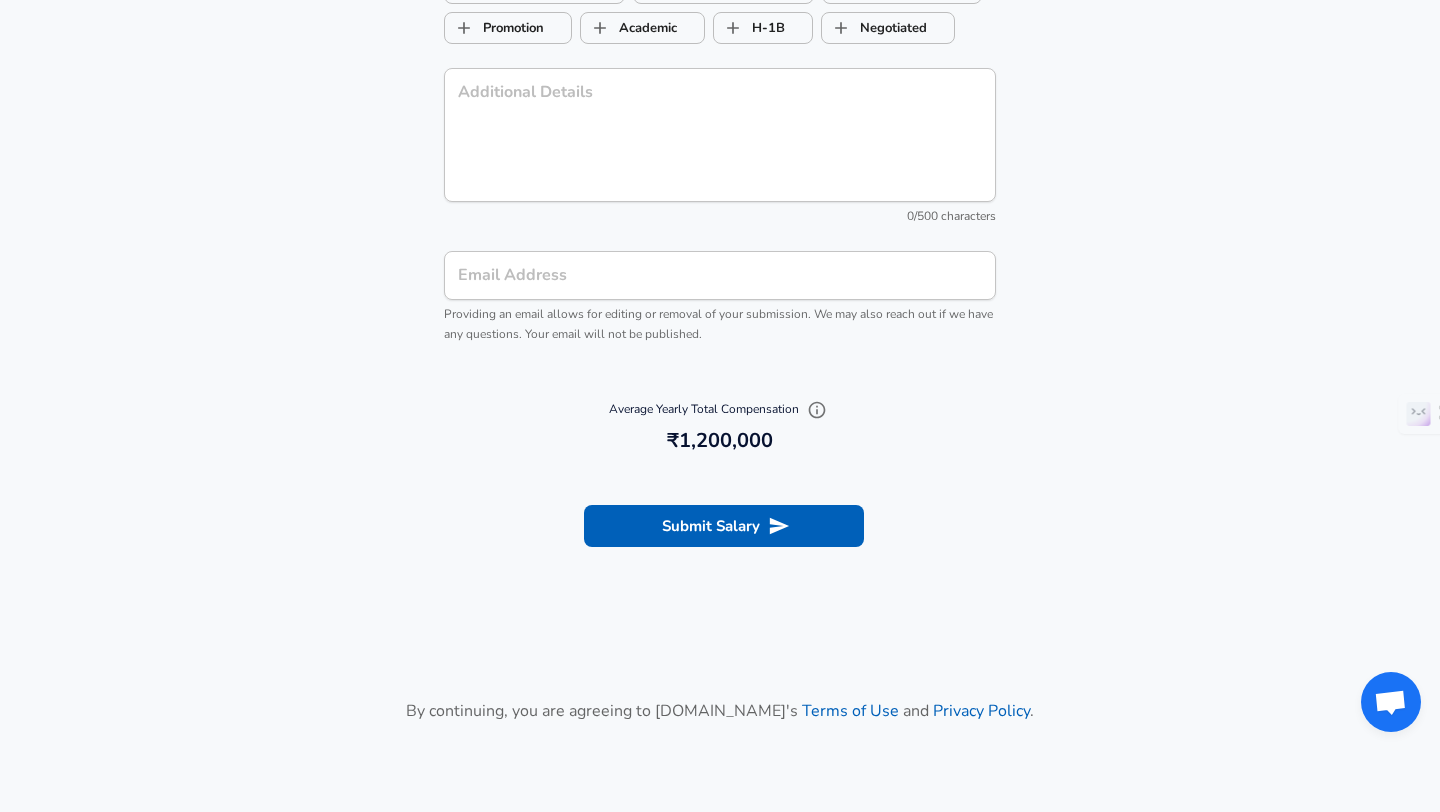 scroll, scrollTop: 2343, scrollLeft: 0, axis: vertical 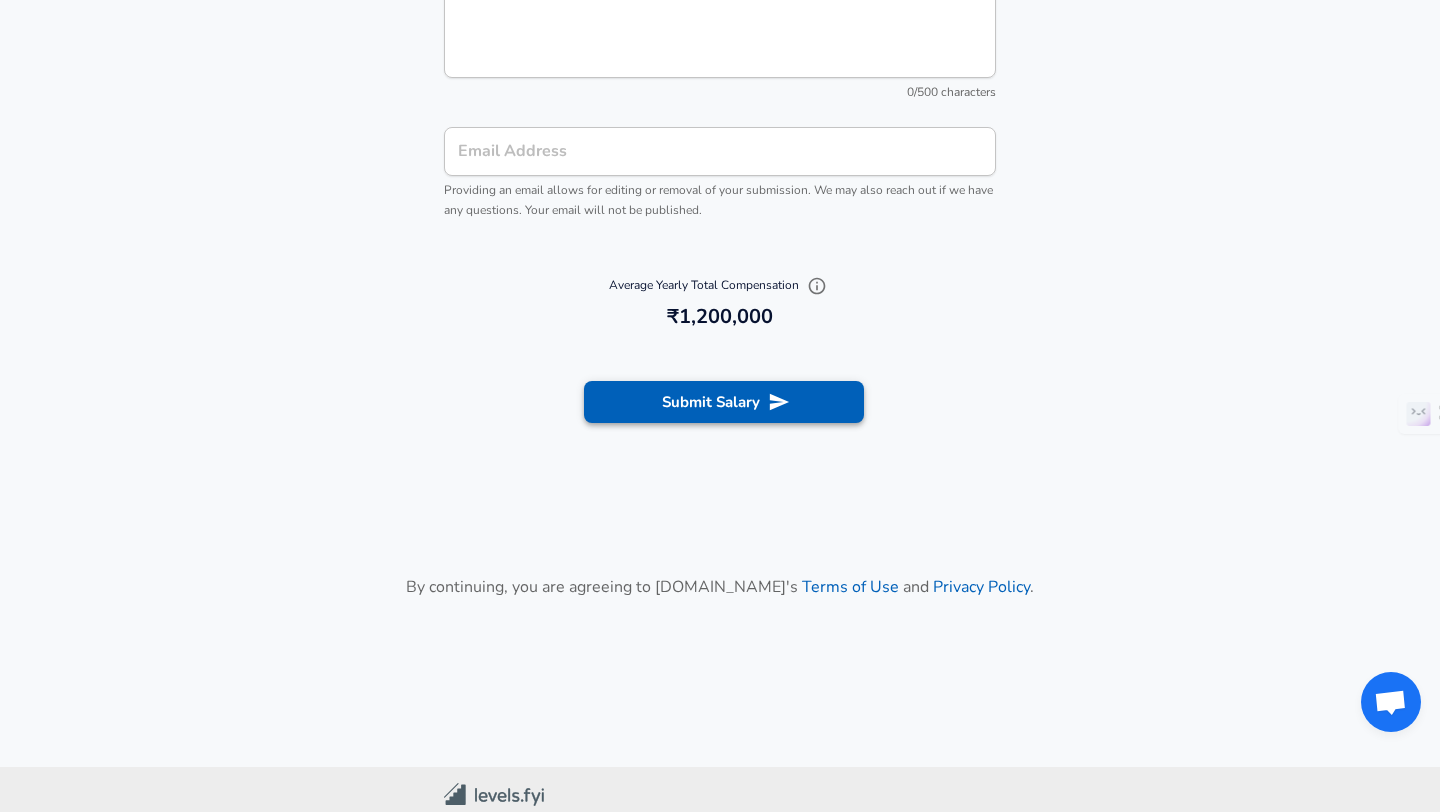 click on "Submit Salary" at bounding box center (724, 402) 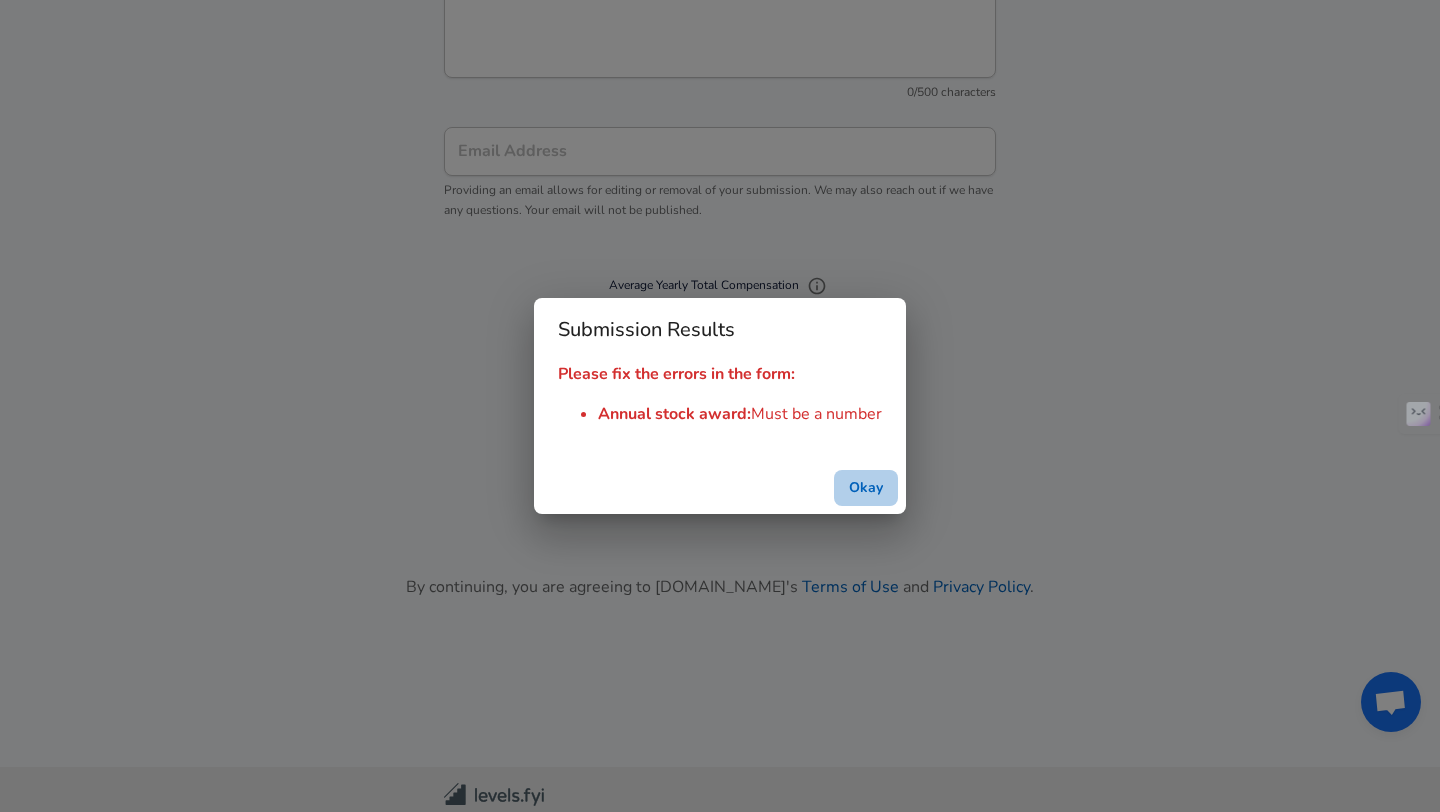 click on "Okay" at bounding box center [866, 488] 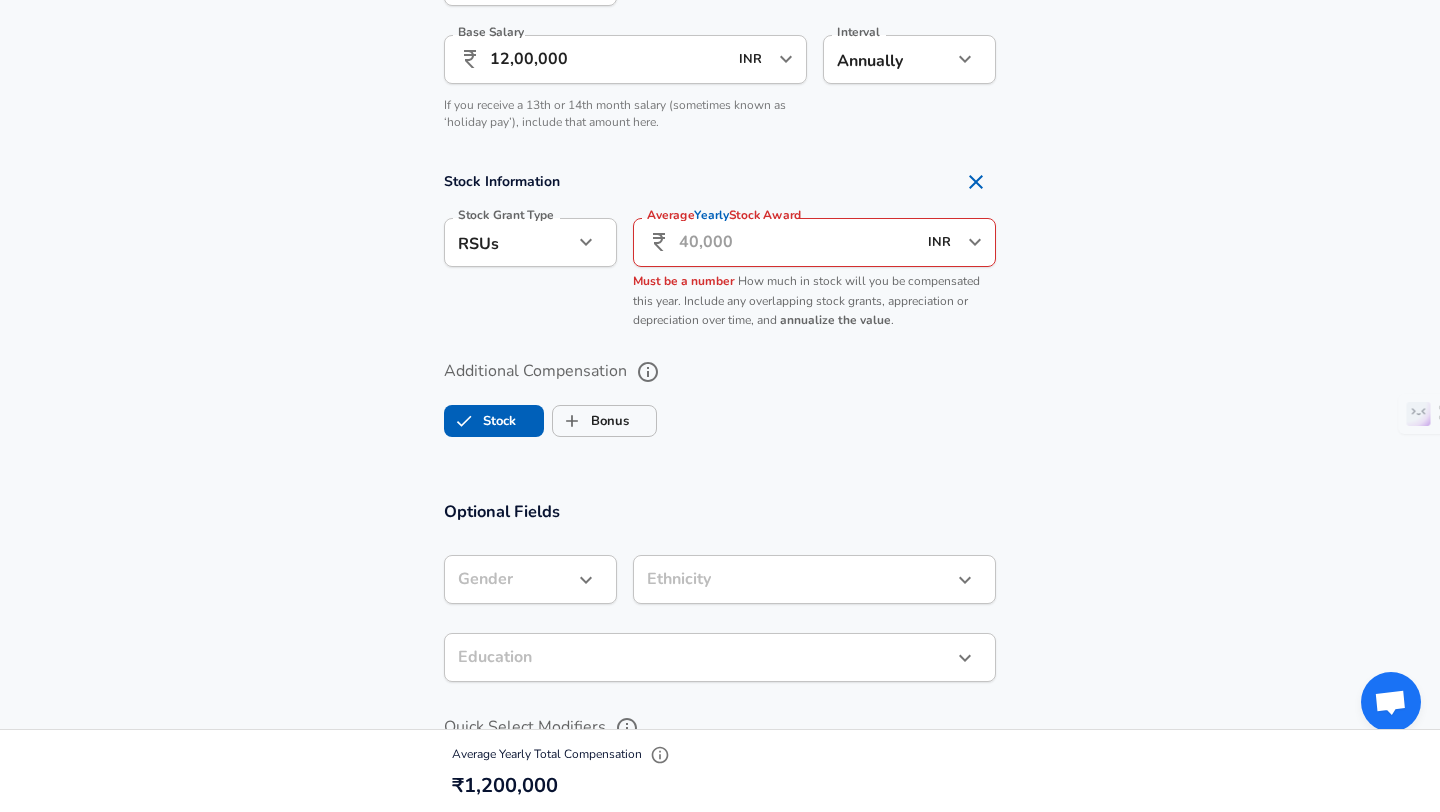 scroll, scrollTop: 1392, scrollLeft: 0, axis: vertical 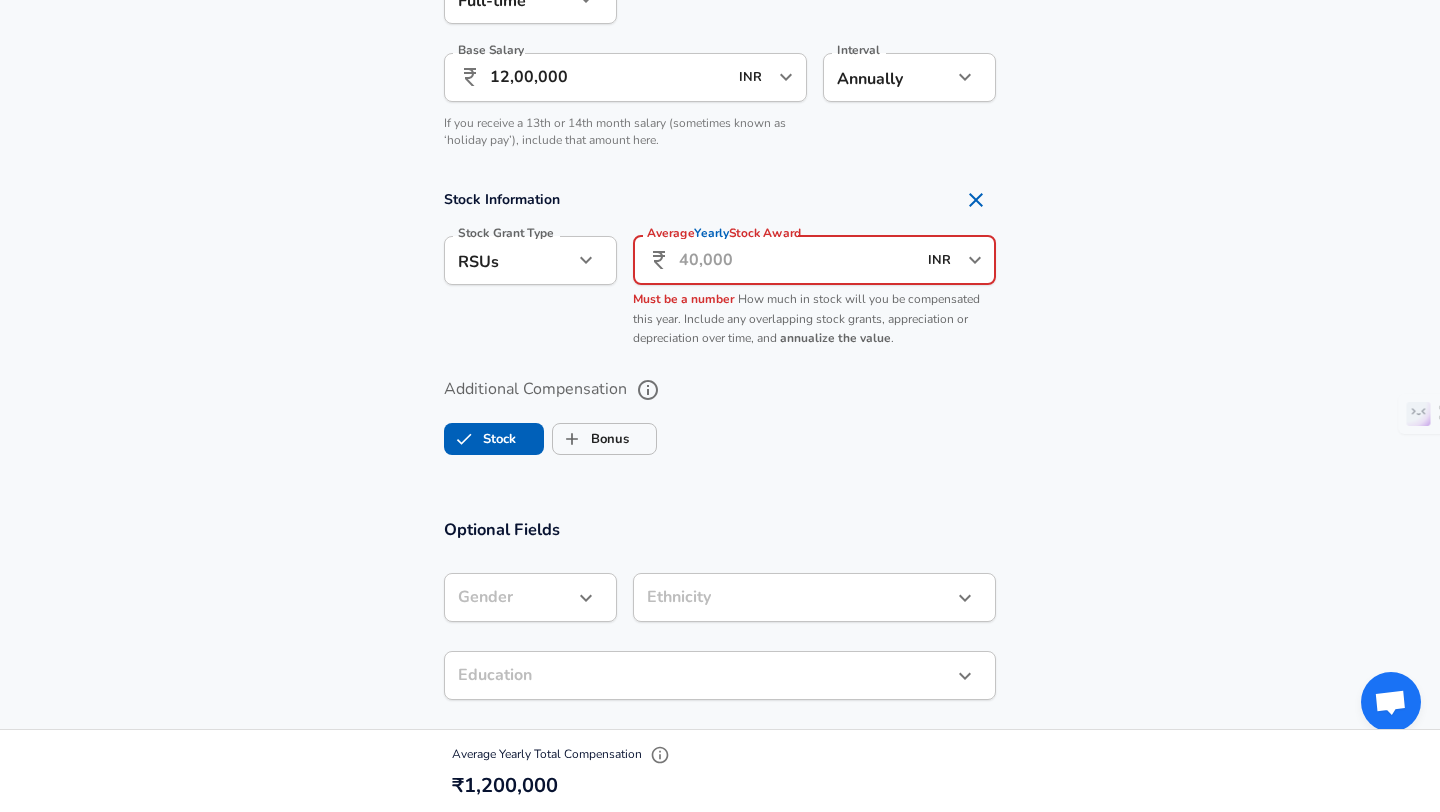 click on "Average  Yearly  Stock Award" at bounding box center [797, 260] 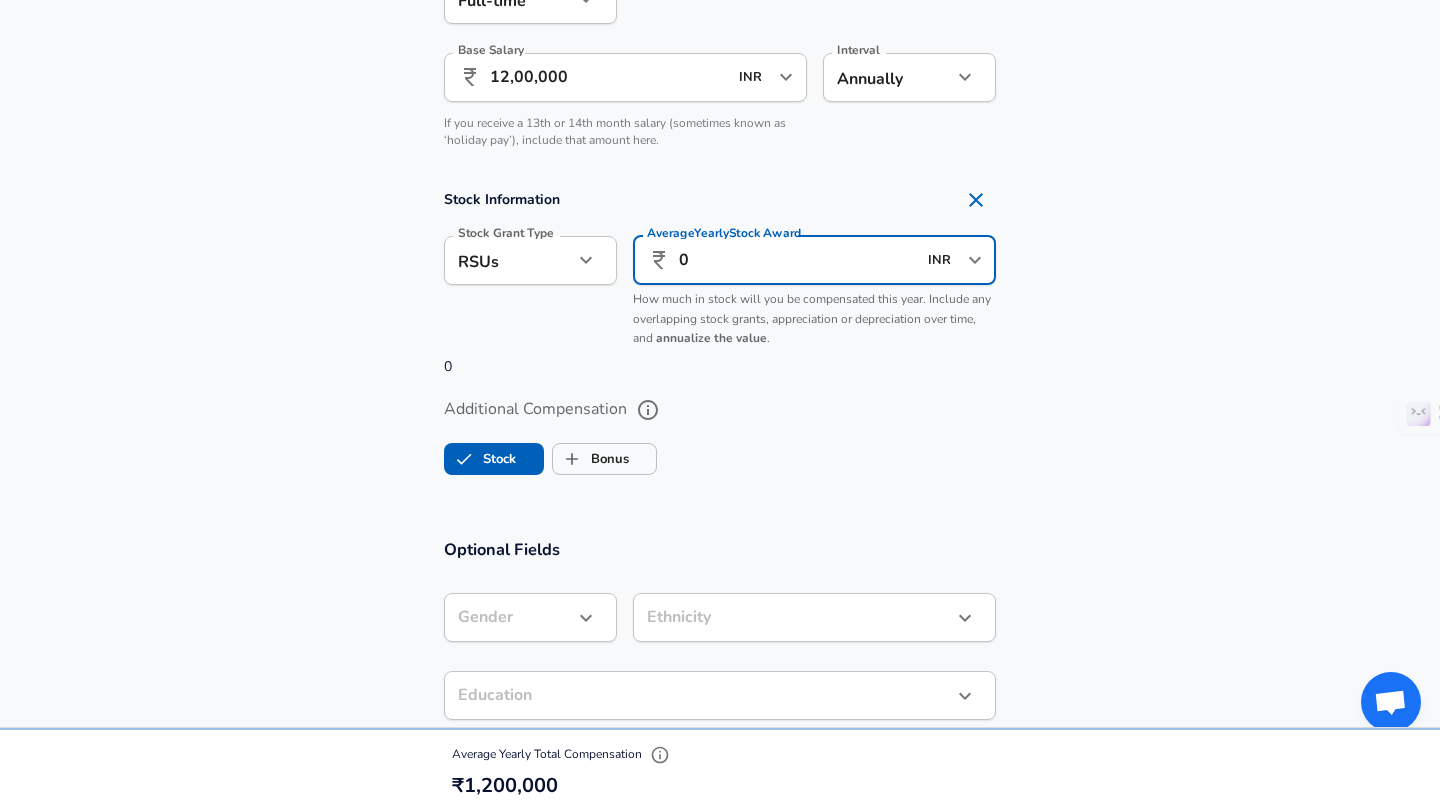 scroll, scrollTop: 0, scrollLeft: 0, axis: both 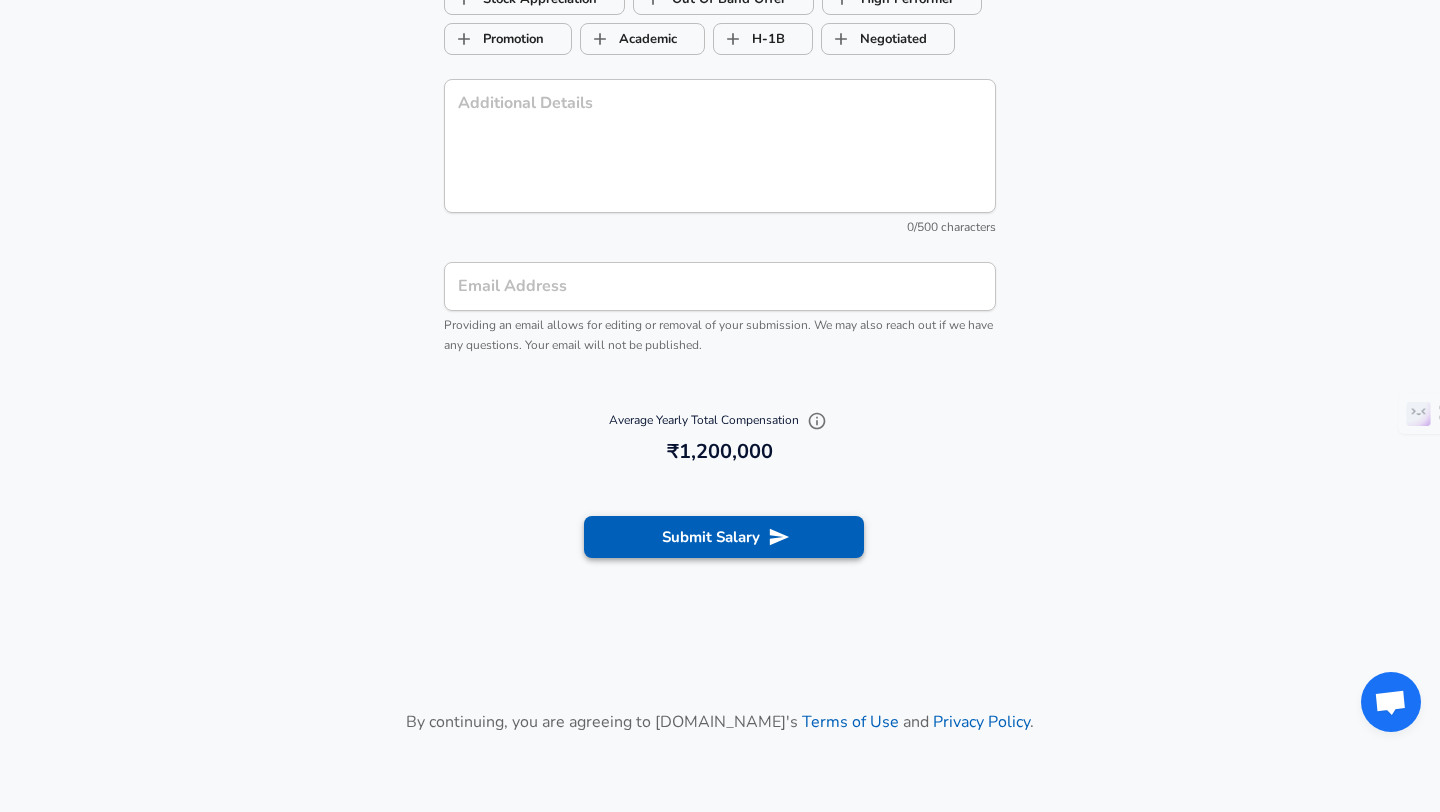 type on "0" 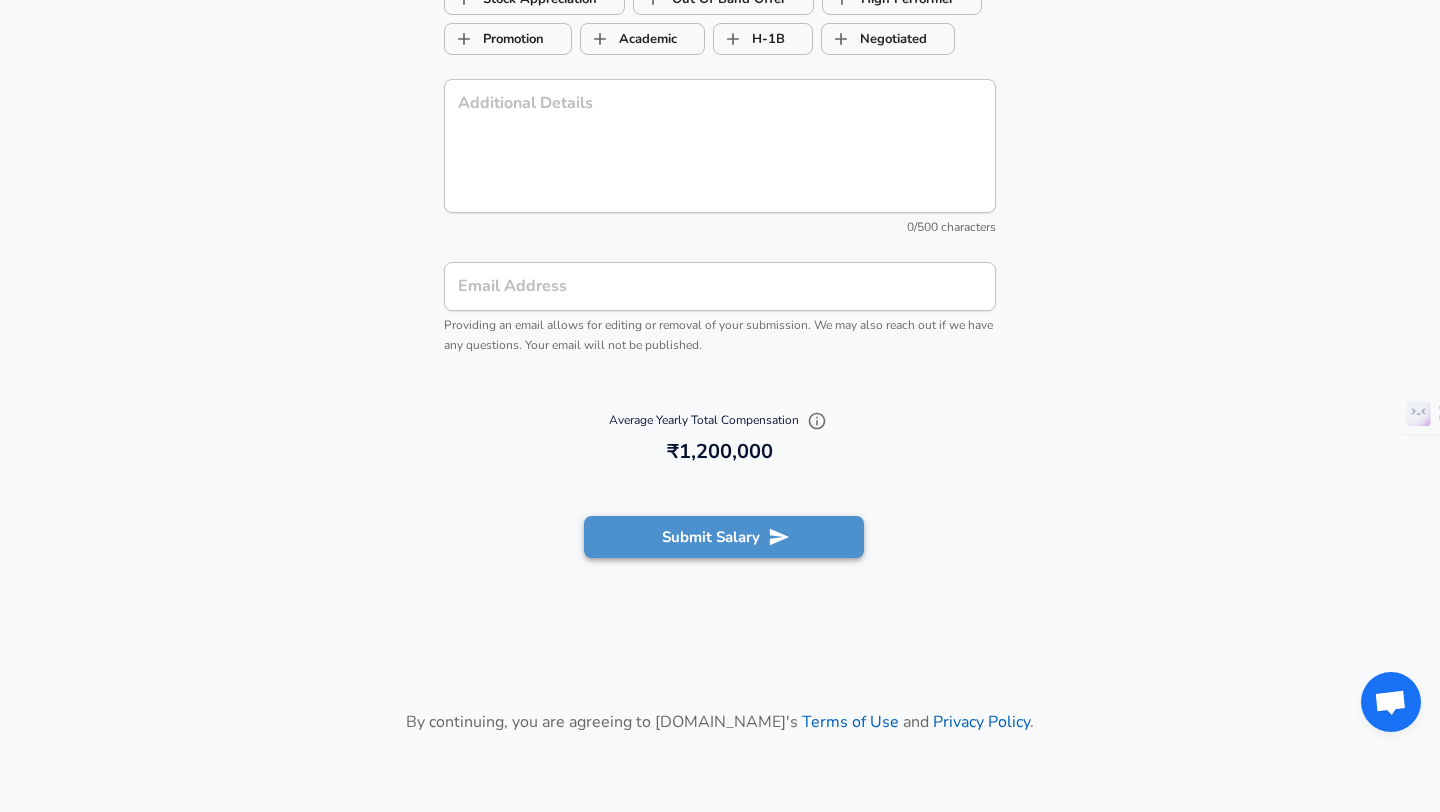 click on "Submit Salary" at bounding box center [724, 537] 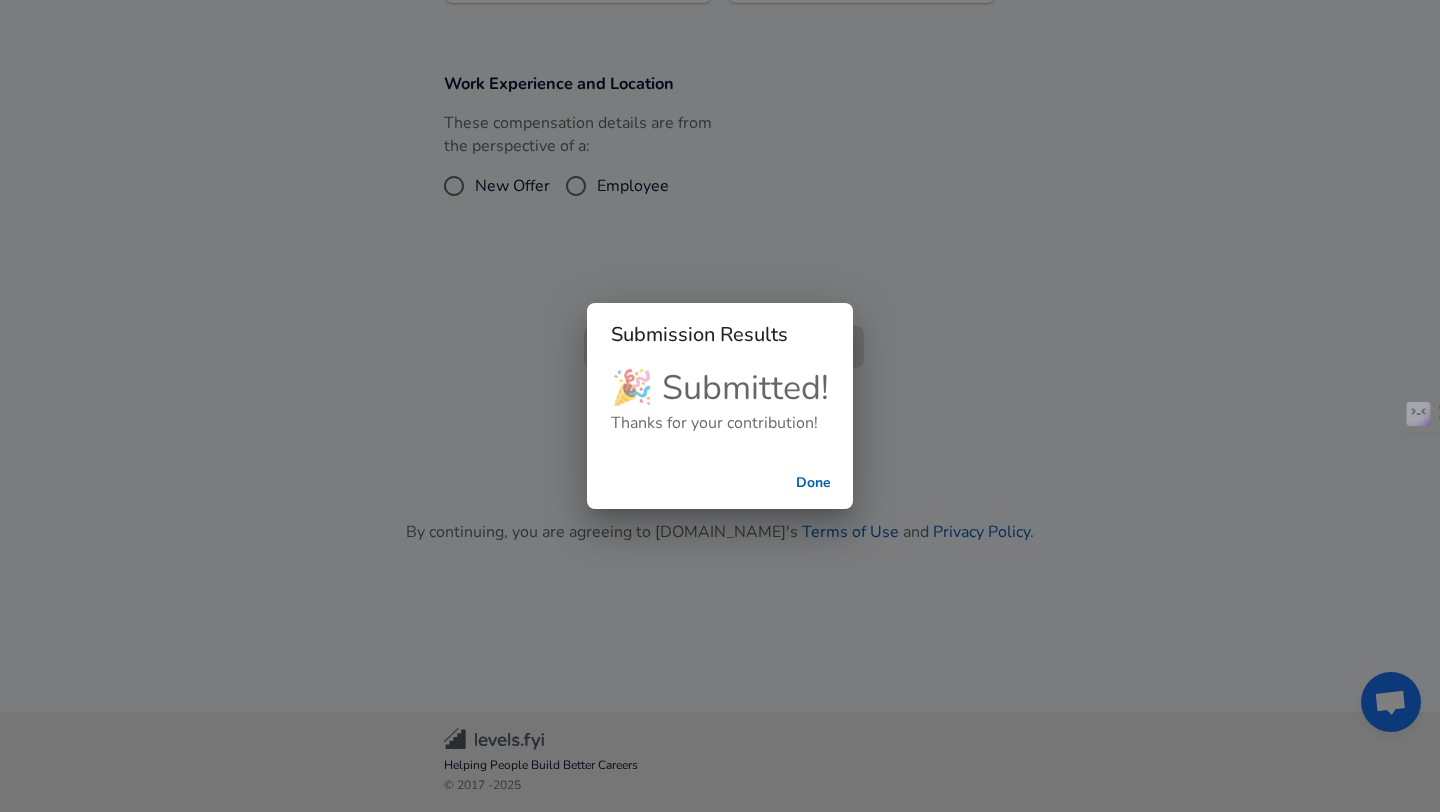 scroll, scrollTop: 522, scrollLeft: 0, axis: vertical 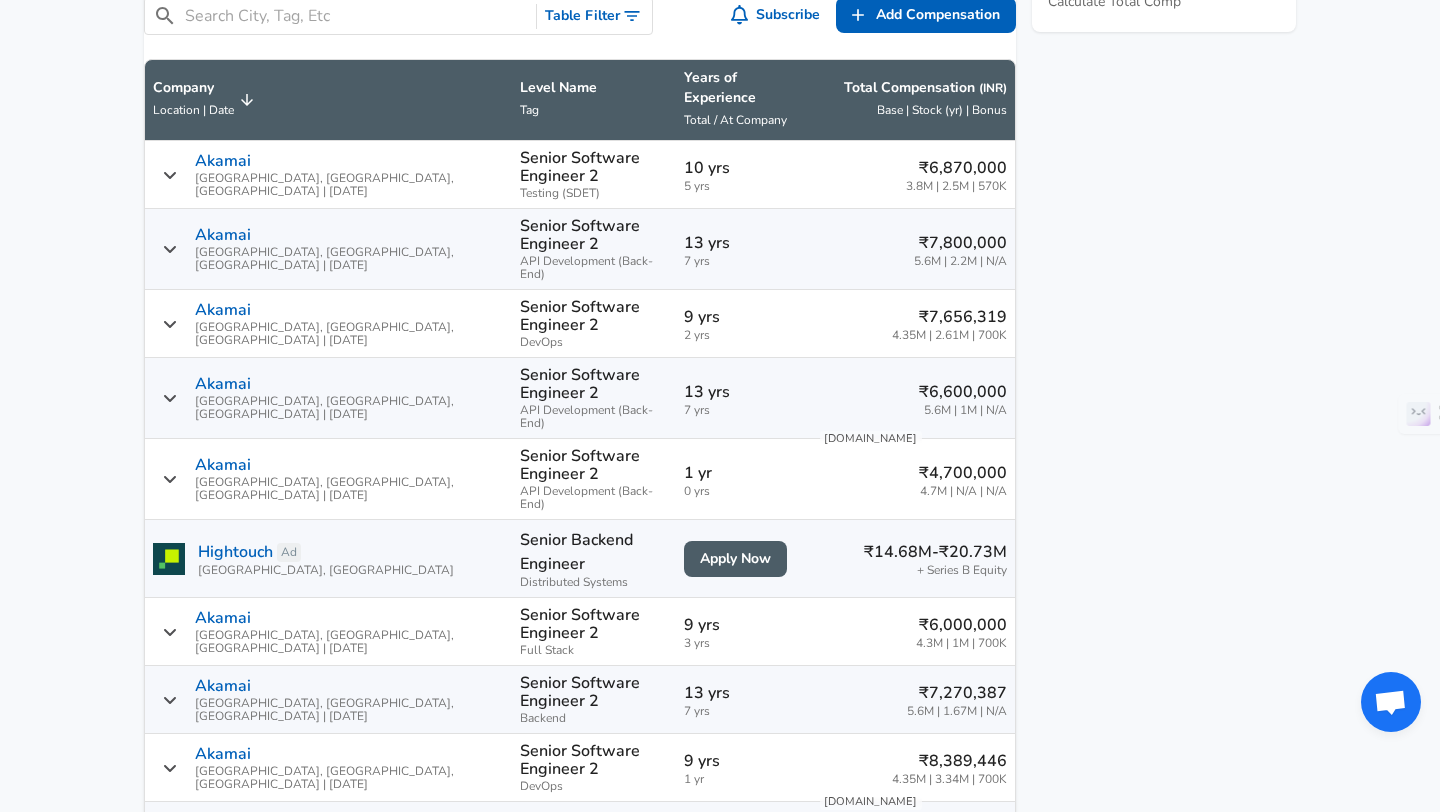 click on "2" at bounding box center (955, 998) 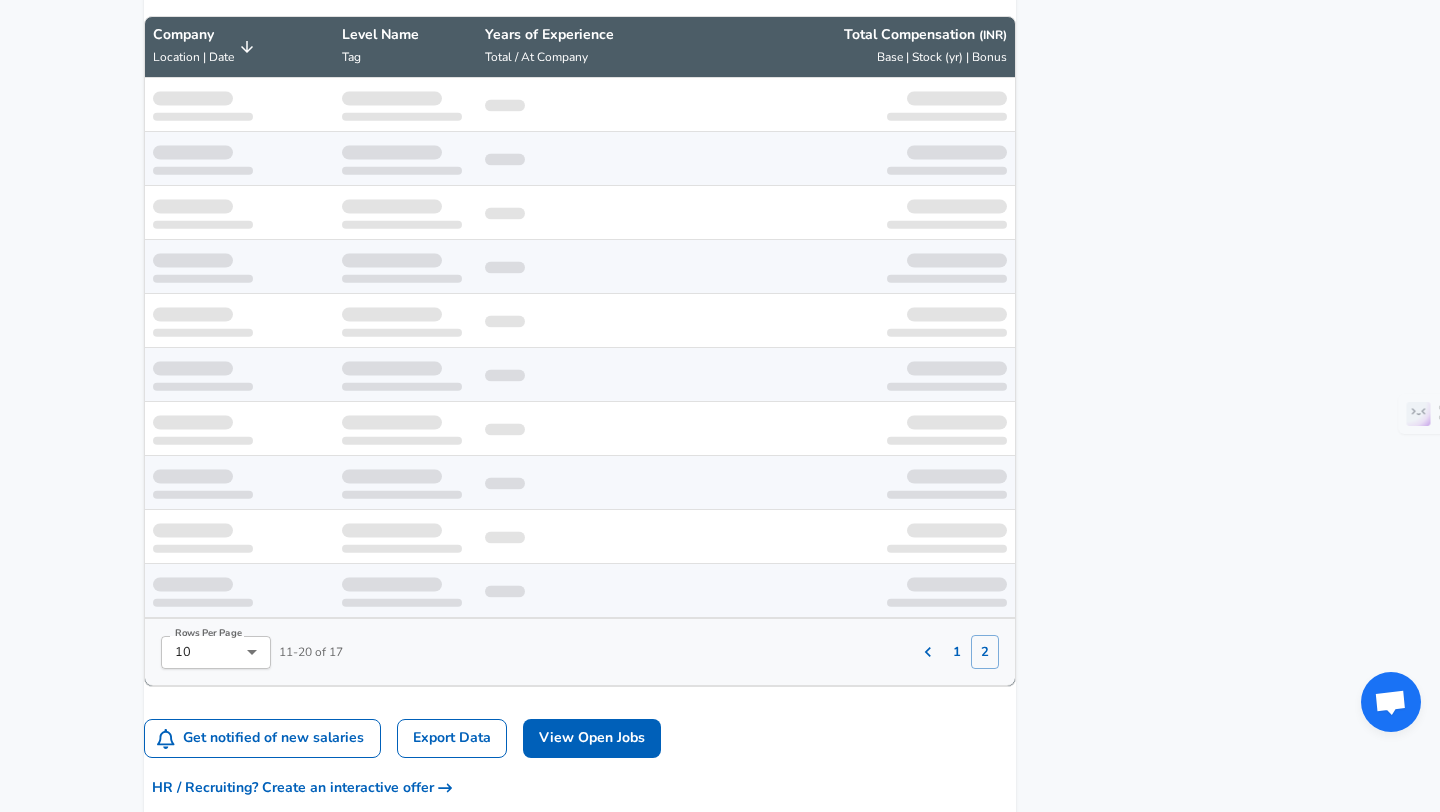 scroll, scrollTop: 1259, scrollLeft: 0, axis: vertical 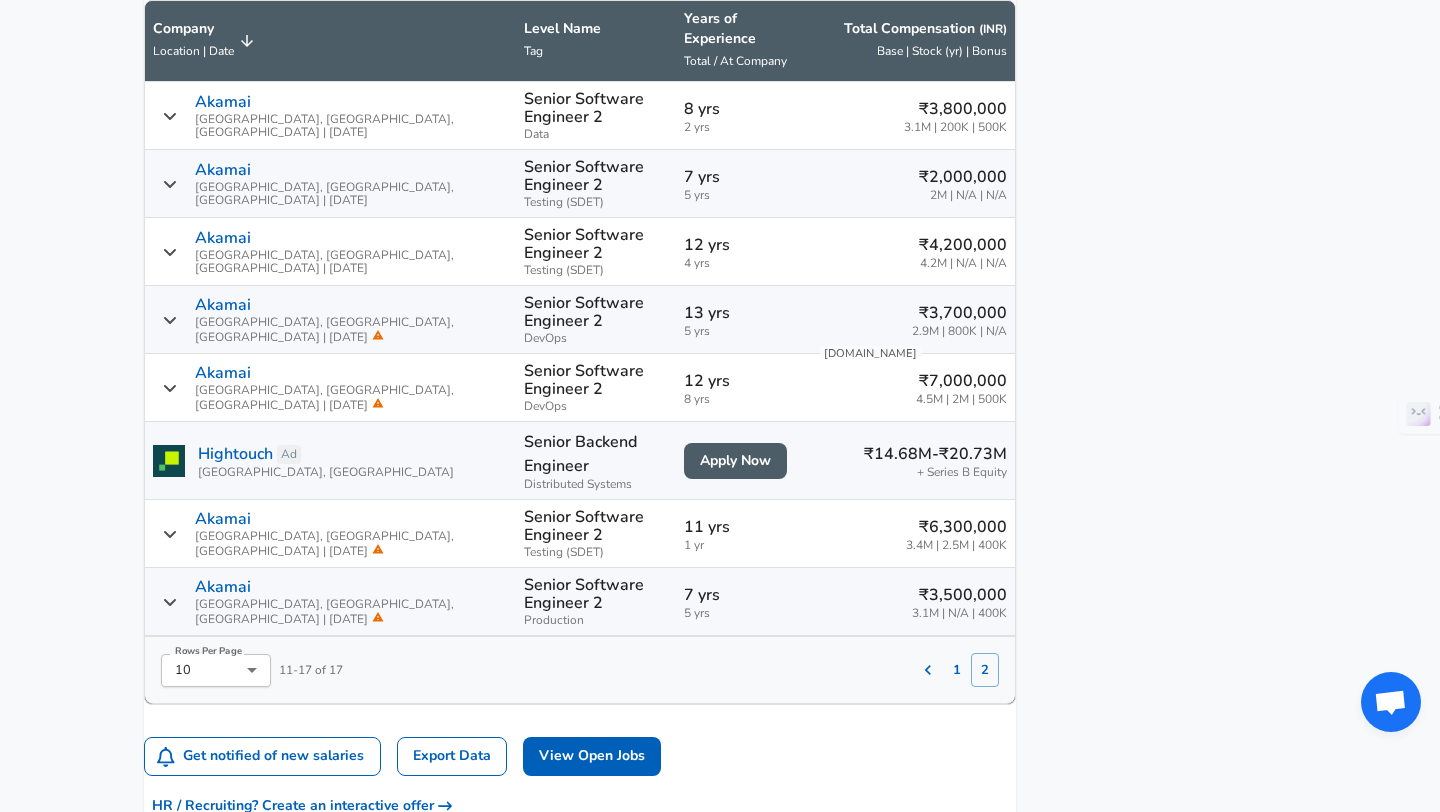 click on "1" at bounding box center [957, 670] 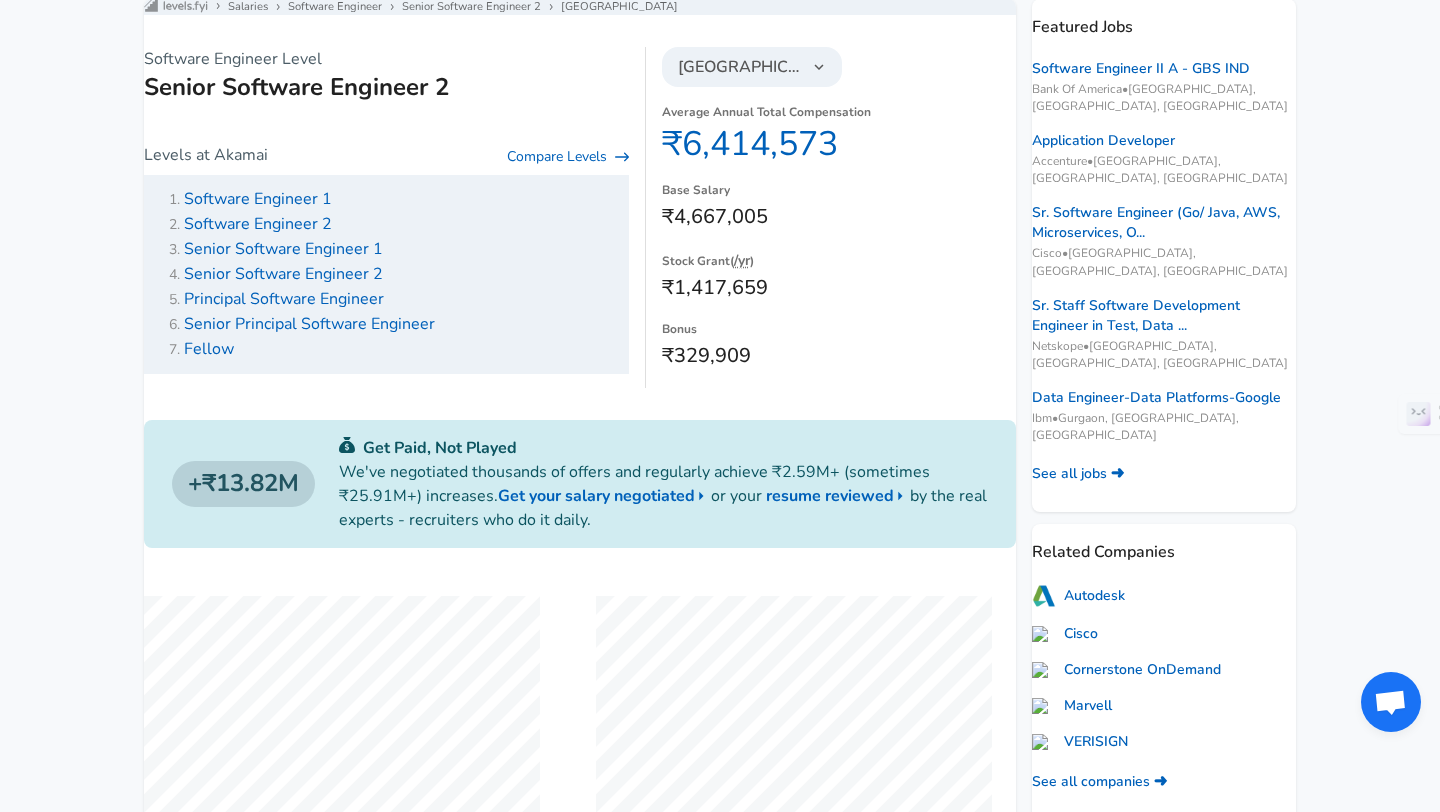 scroll, scrollTop: 0, scrollLeft: 0, axis: both 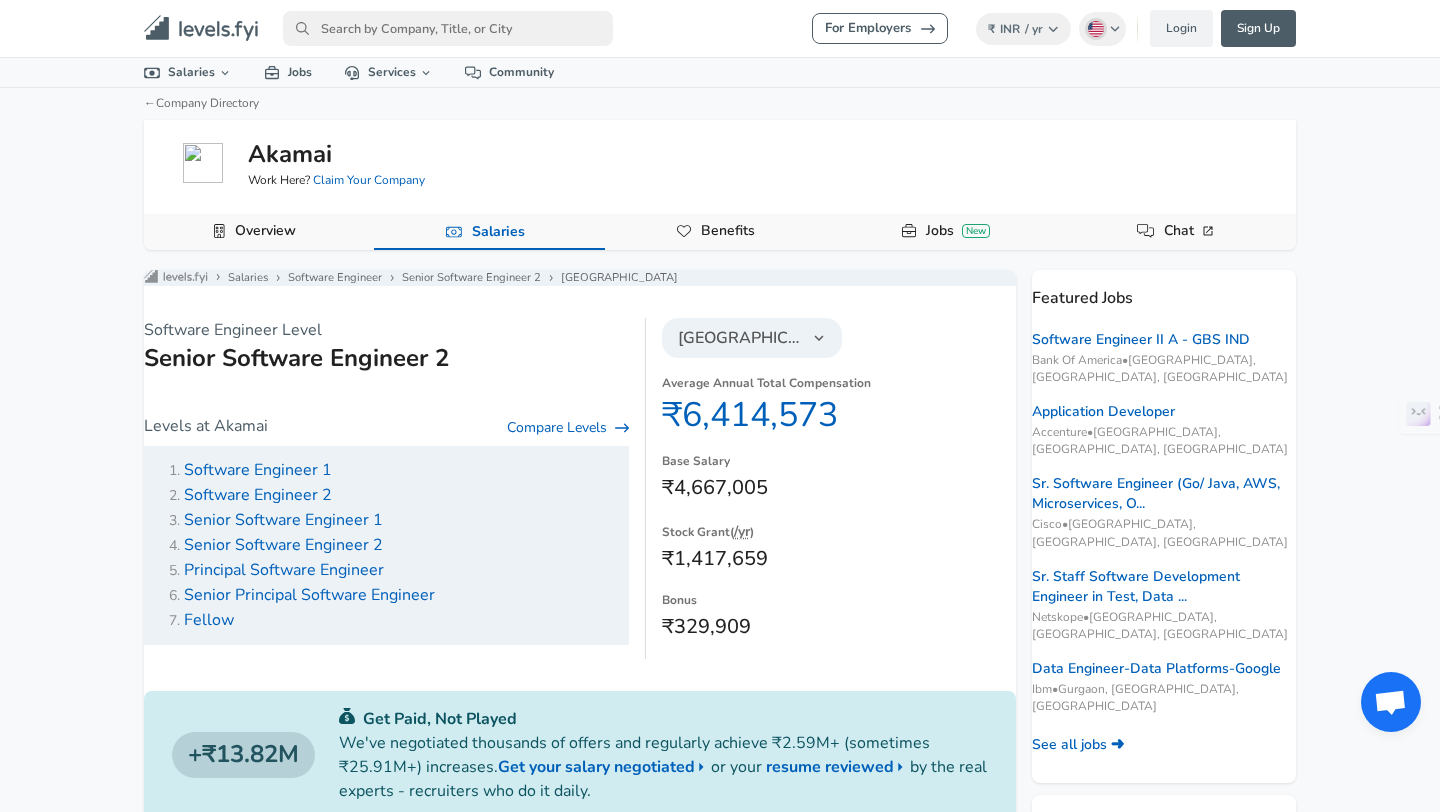 click on "Software Engineer 1" at bounding box center (258, 470) 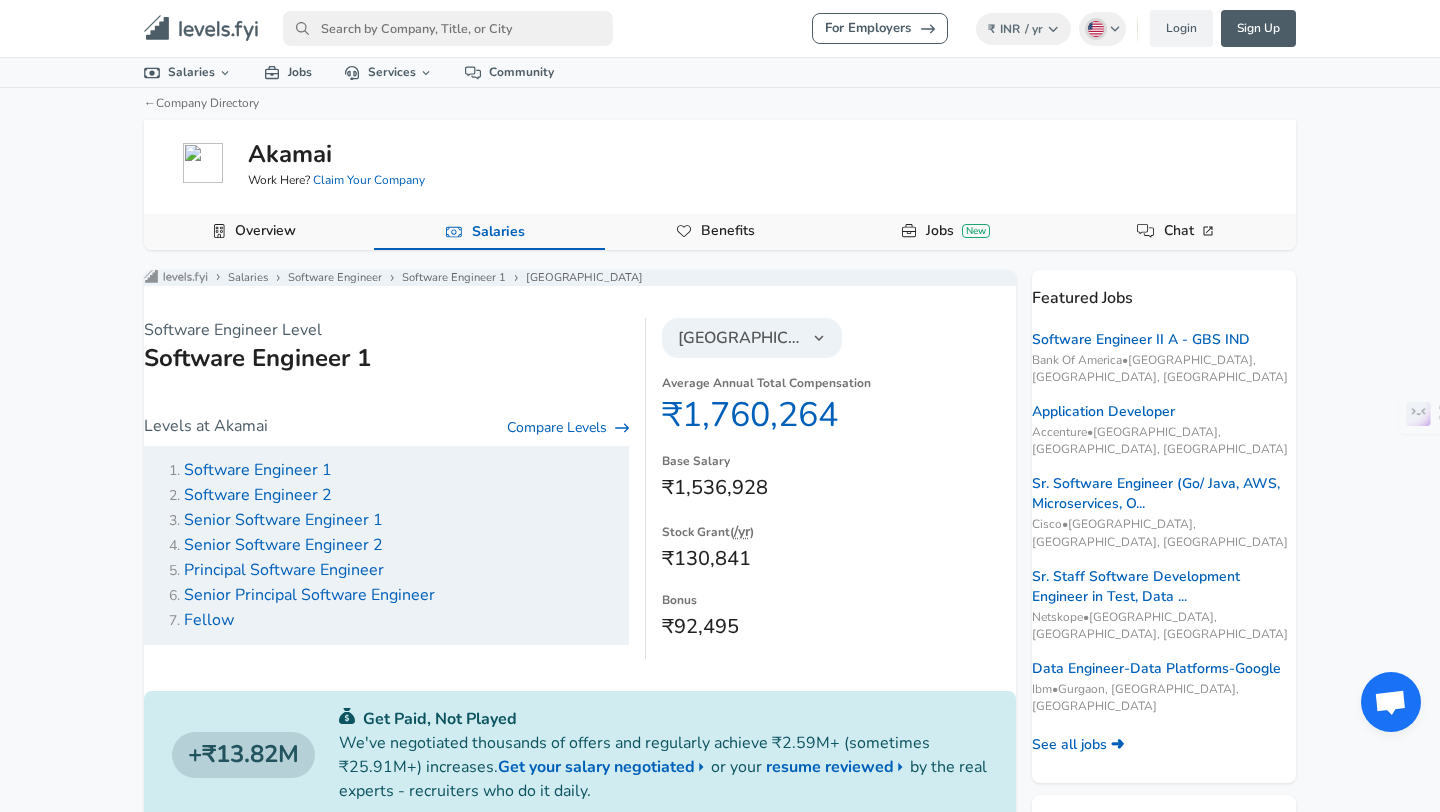 click on "Software Engineer 2" at bounding box center (258, 495) 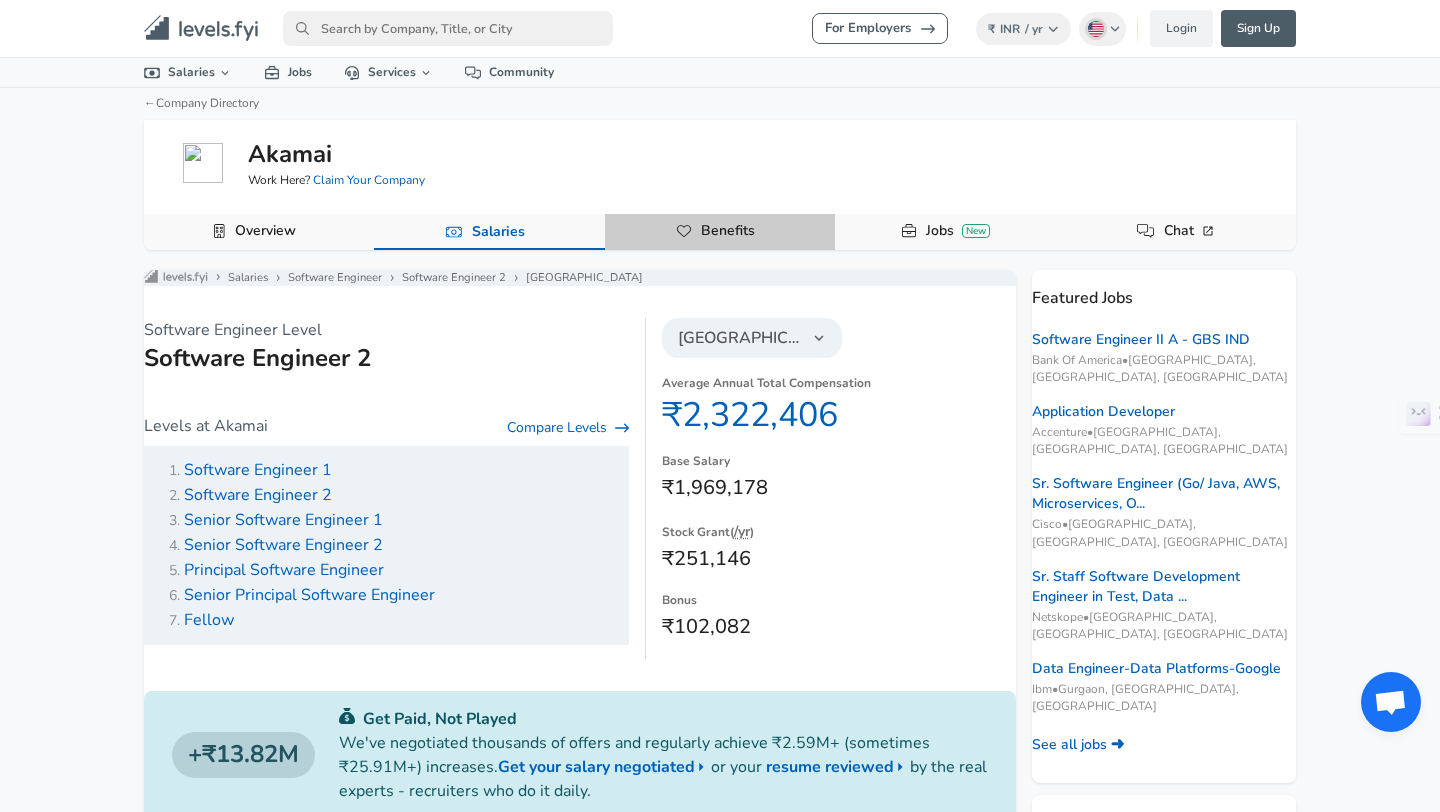 click on "Benefits" at bounding box center [728, 231] 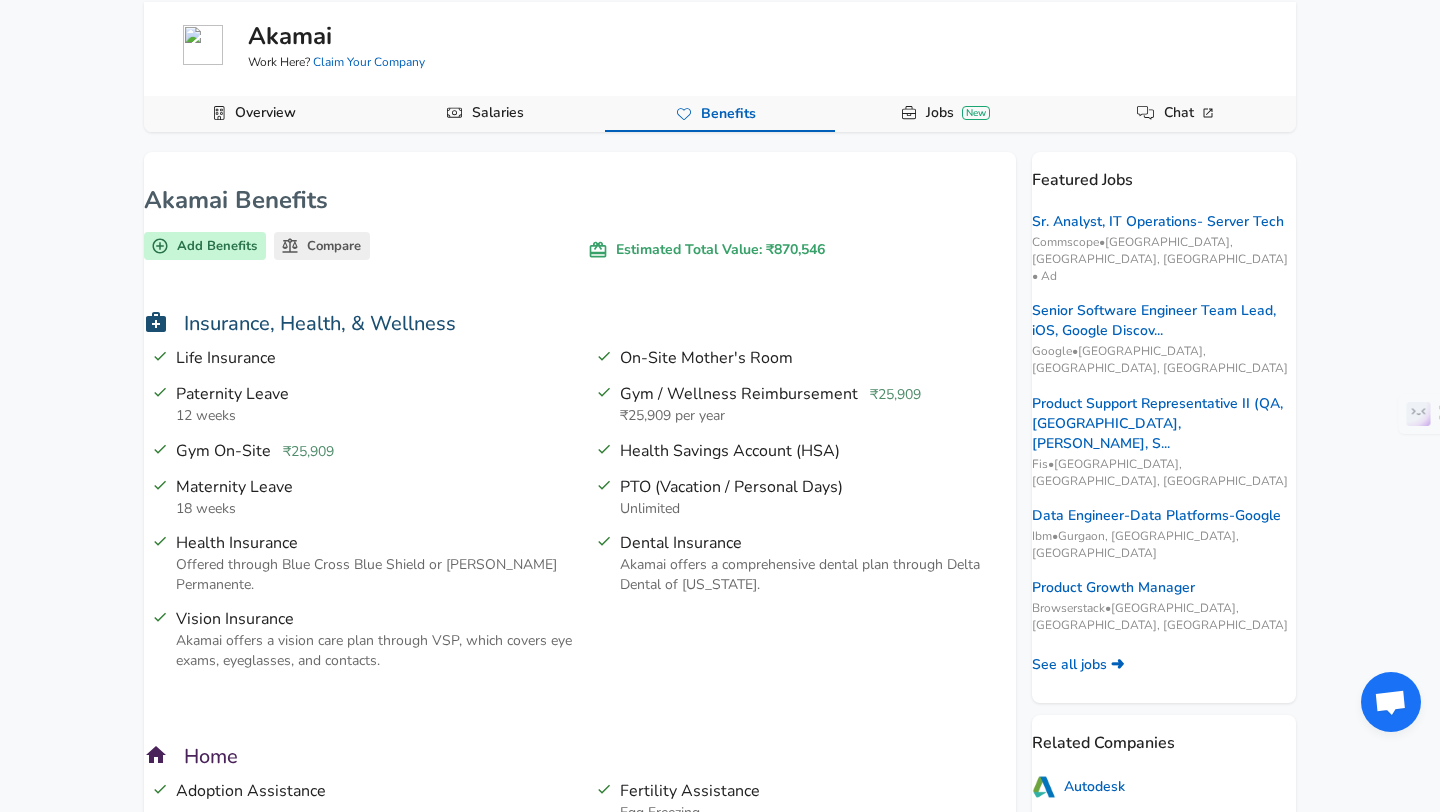 scroll, scrollTop: 53, scrollLeft: 0, axis: vertical 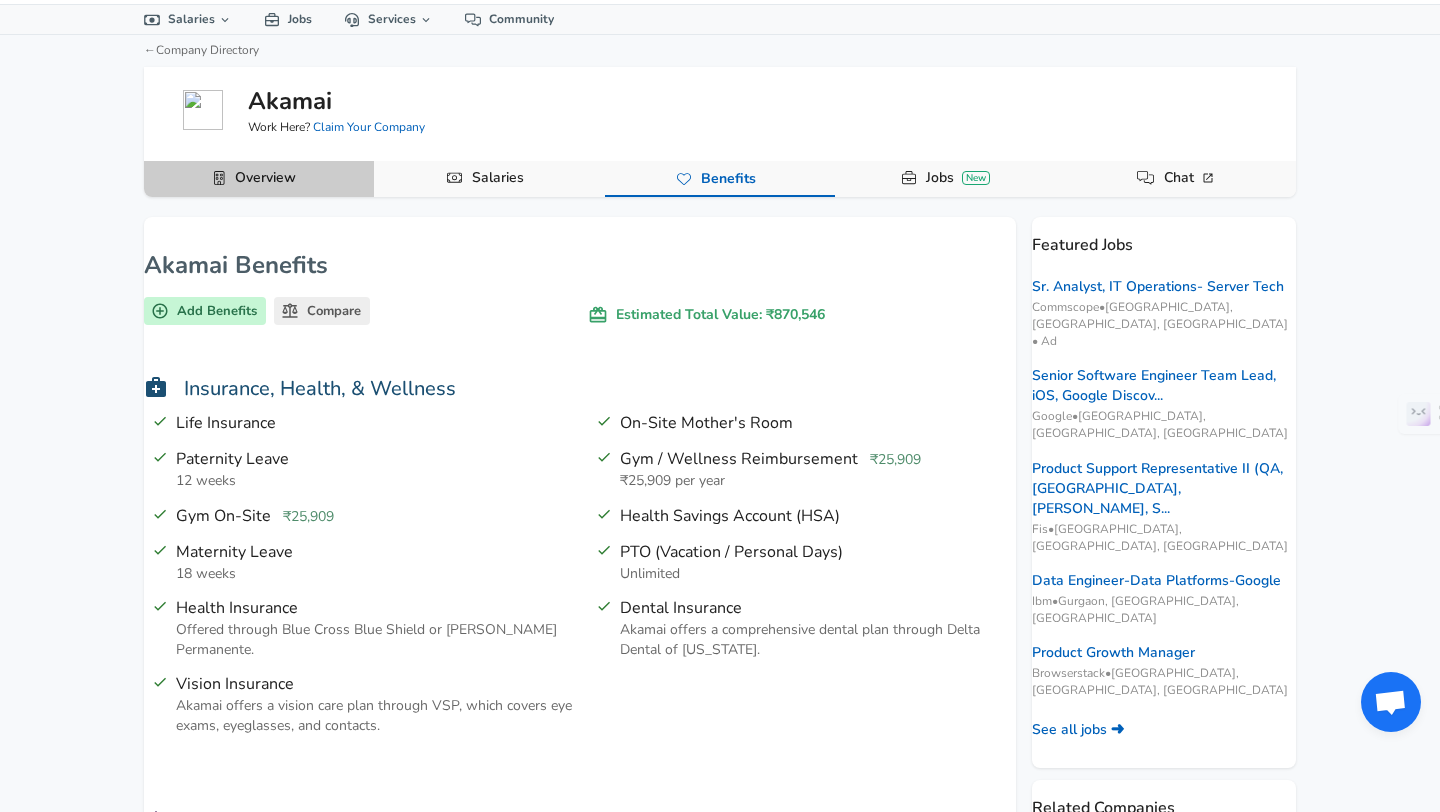 click on "Overview" at bounding box center [265, 178] 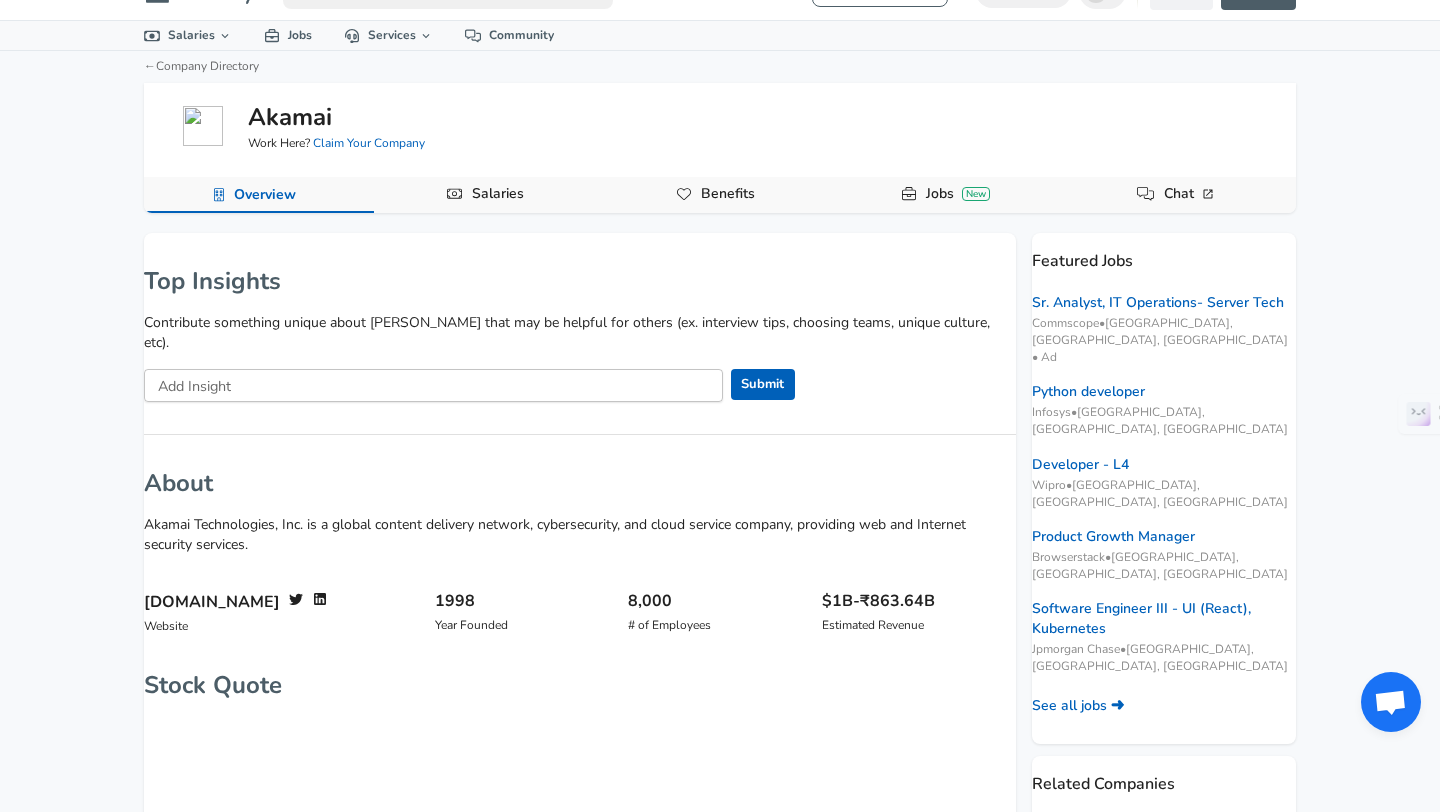 scroll, scrollTop: 0, scrollLeft: 0, axis: both 